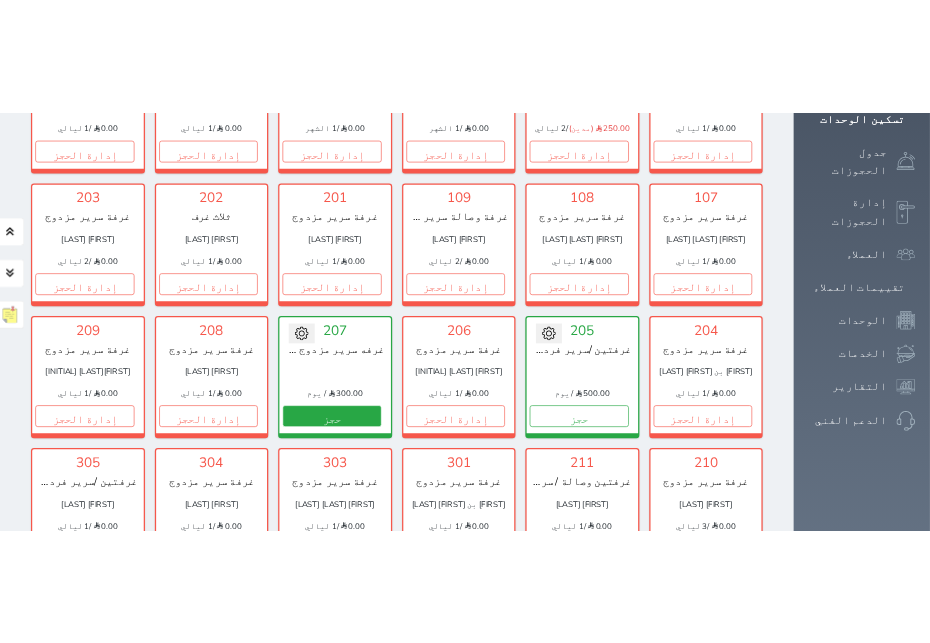 scroll, scrollTop: 444, scrollLeft: 0, axis: vertical 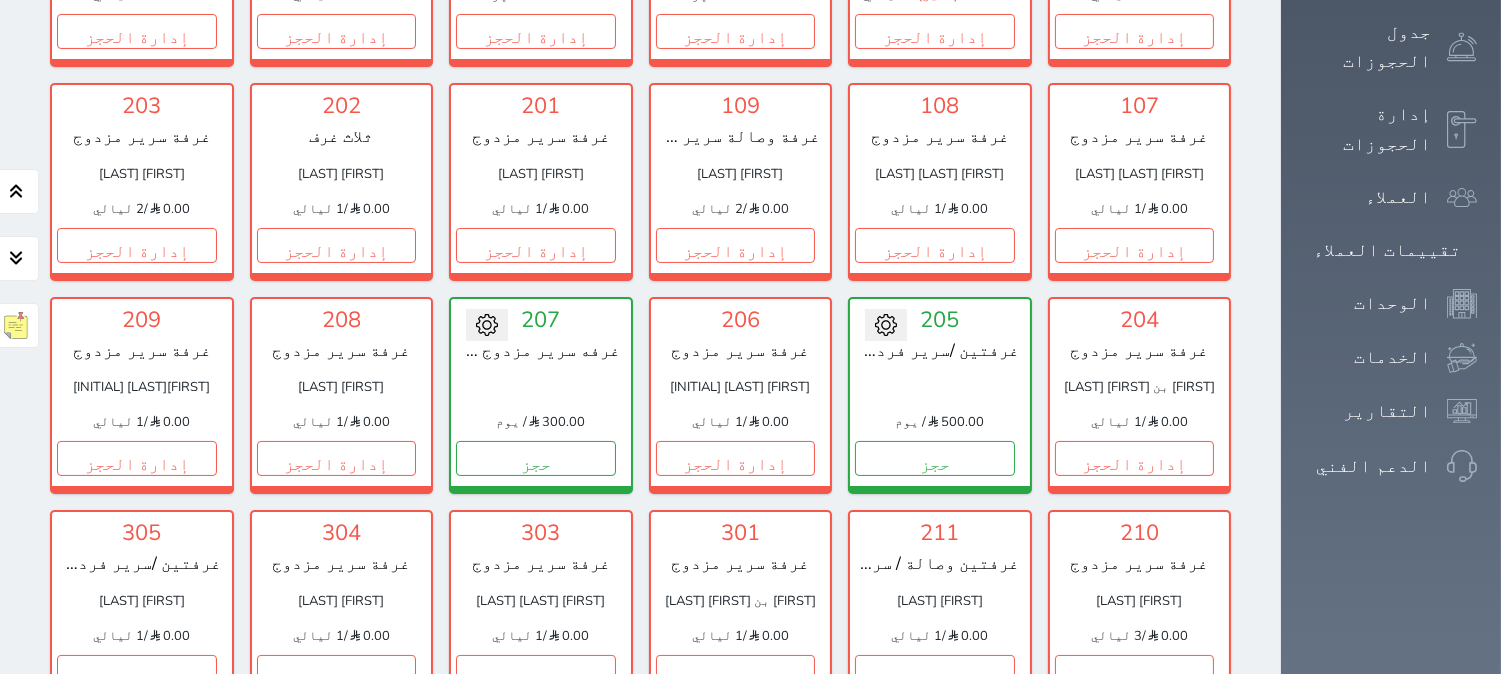click at bounding box center [541, 387] 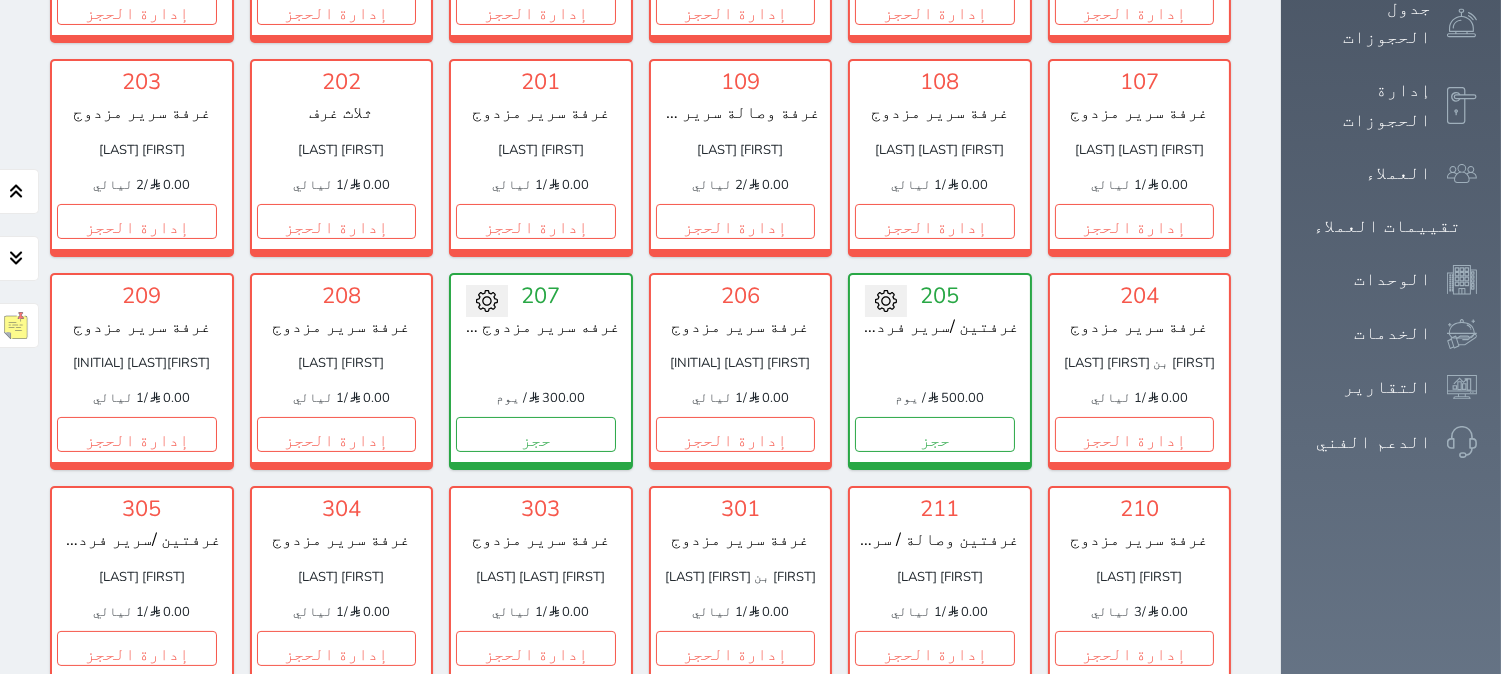 scroll, scrollTop: 333, scrollLeft: 0, axis: vertical 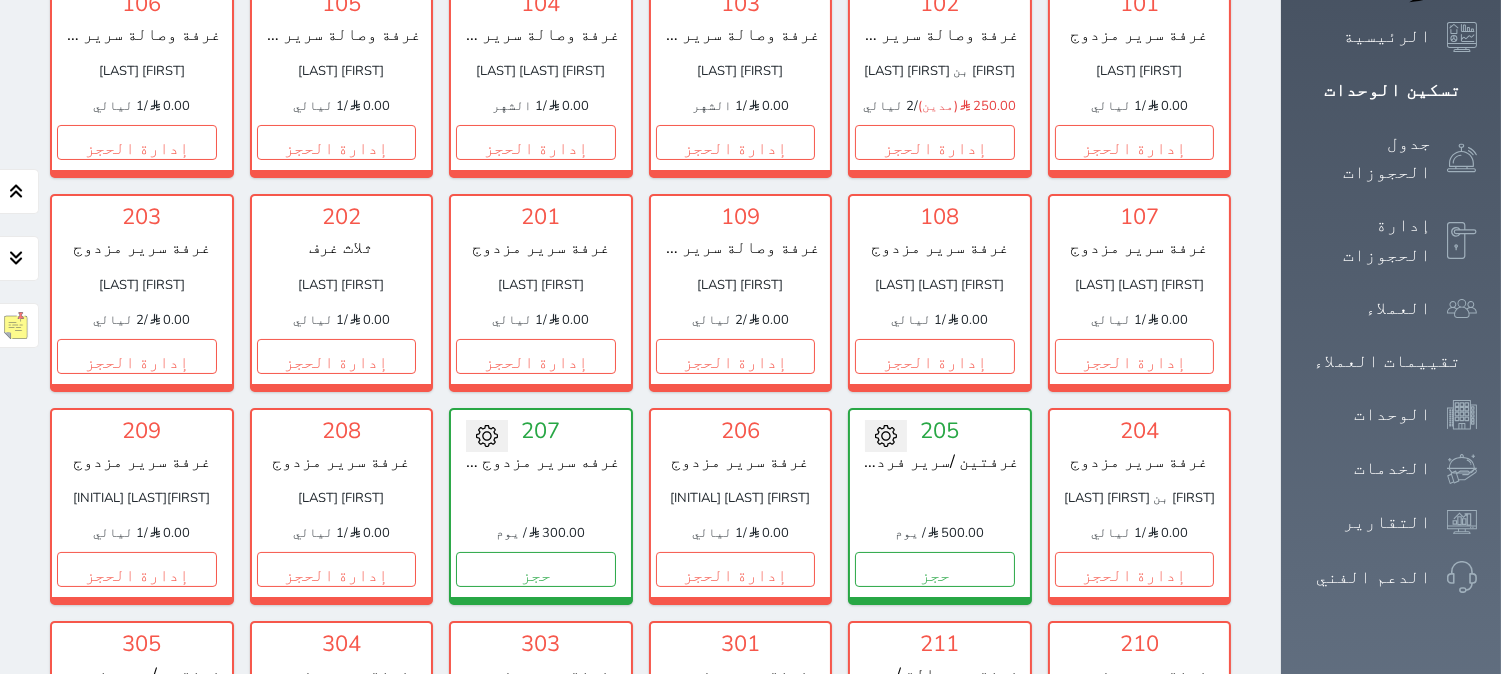 click on "109   غرفة وصالة سرير مزدوج
[FIRST] [LAST]
0.00
/   2 ليالي           إدارة الحجز               تغيير الحالة الى صيانة                   التاريخ المتوقع للانتهاء       حفظ" at bounding box center [741, 292] 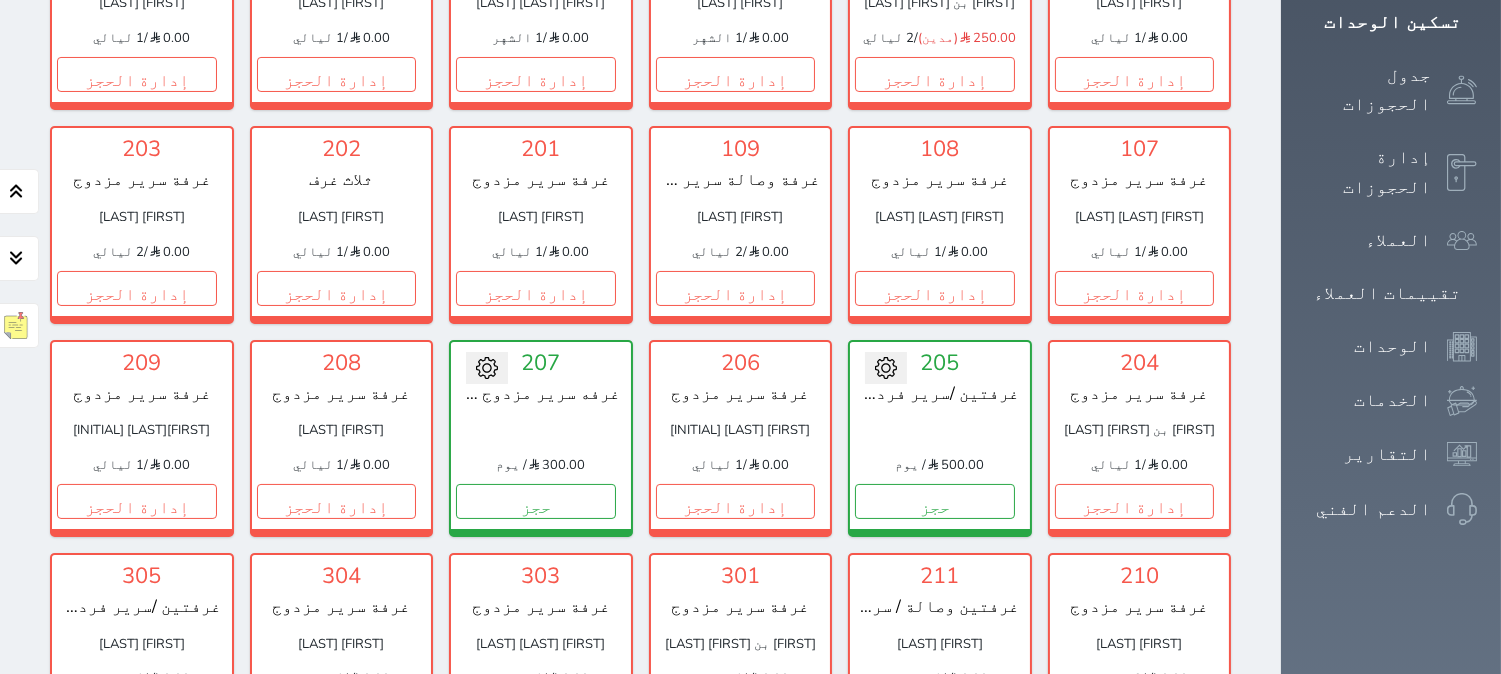 scroll, scrollTop: 333, scrollLeft: 0, axis: vertical 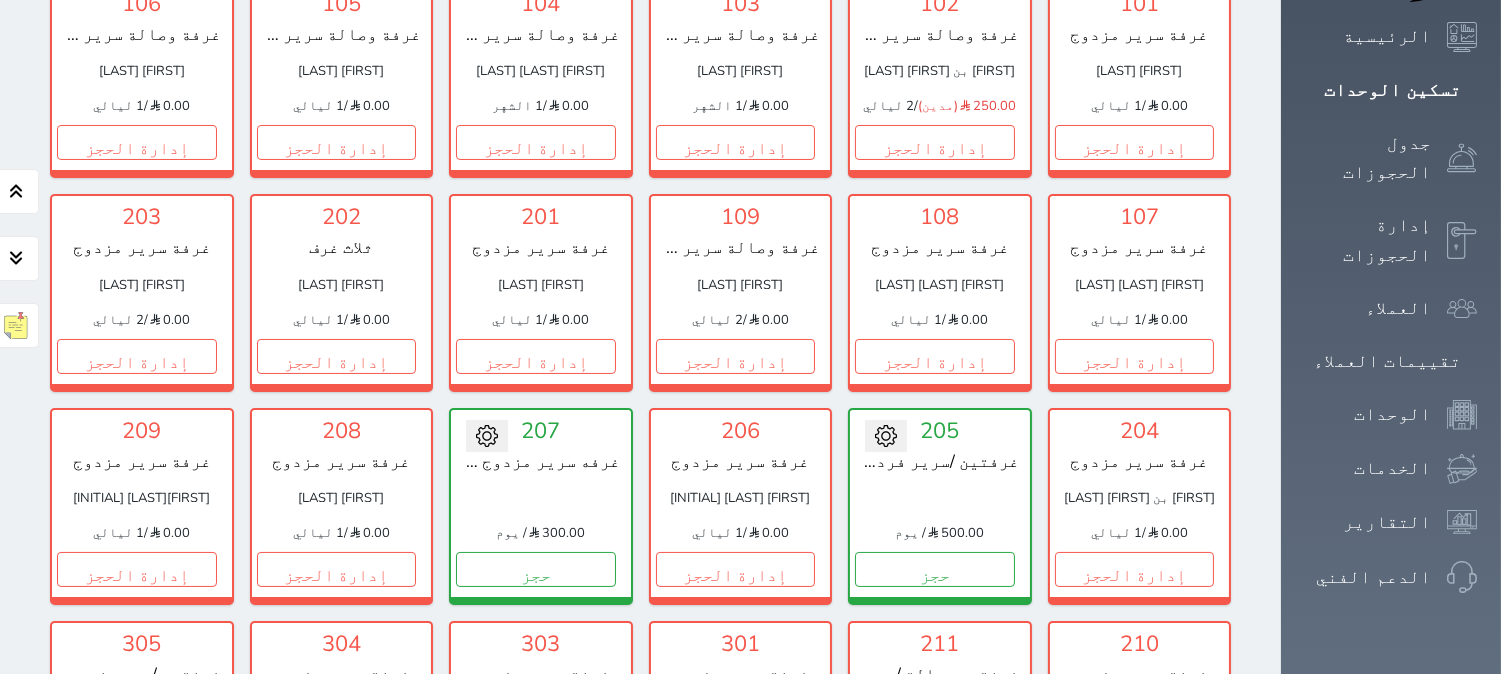 click on "207" at bounding box center (541, 431) 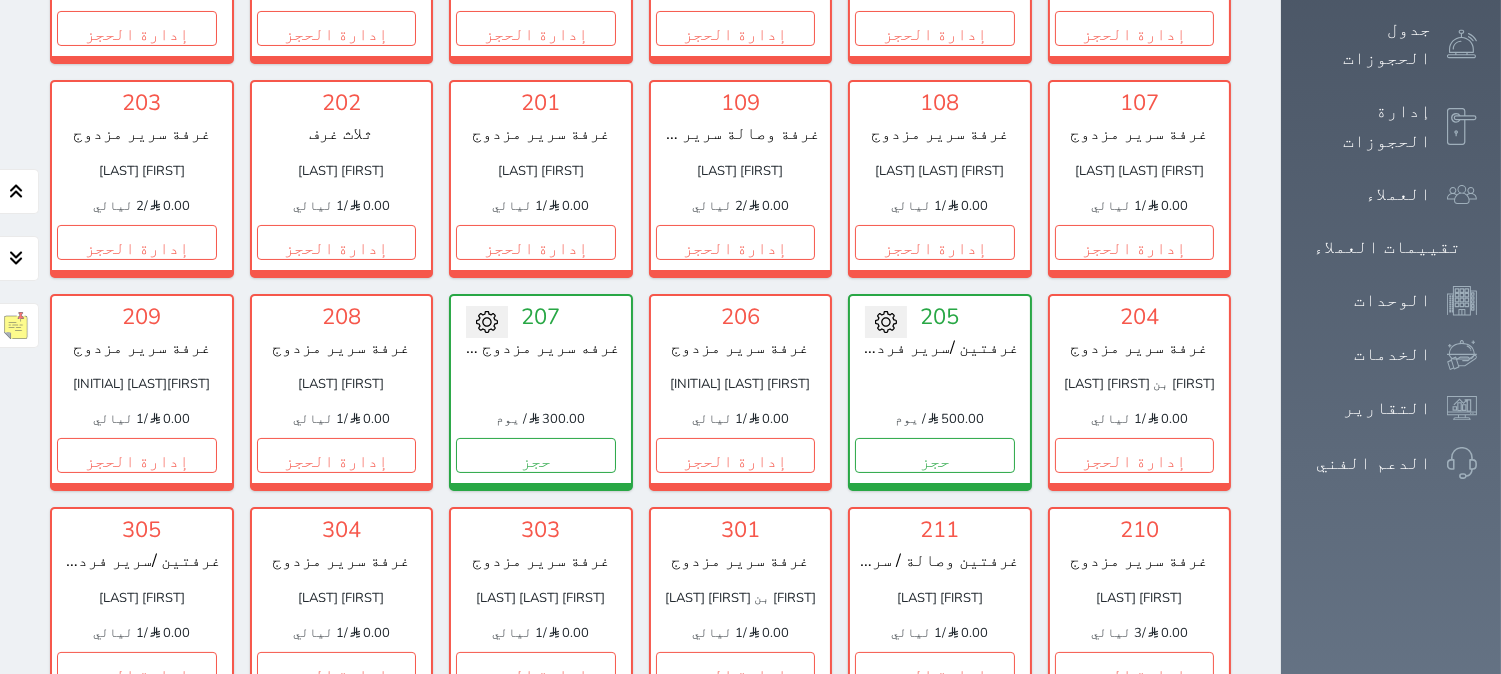 scroll, scrollTop: 444, scrollLeft: 0, axis: vertical 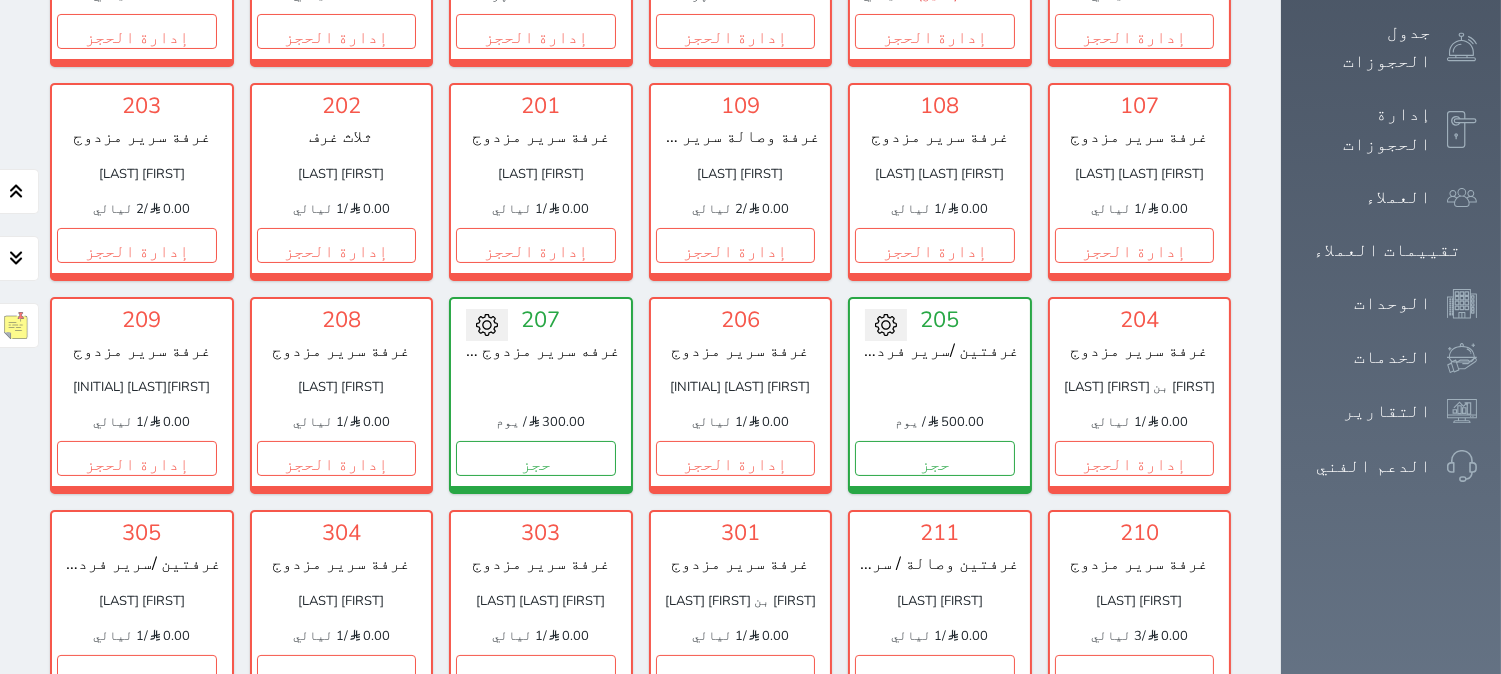 click on "تحويل لتحت الصيانة
تحويل لتحت التنظيف
207   غرفه سرير مزدوج vip
300.00
/ يوم       حجز" at bounding box center (541, 395) 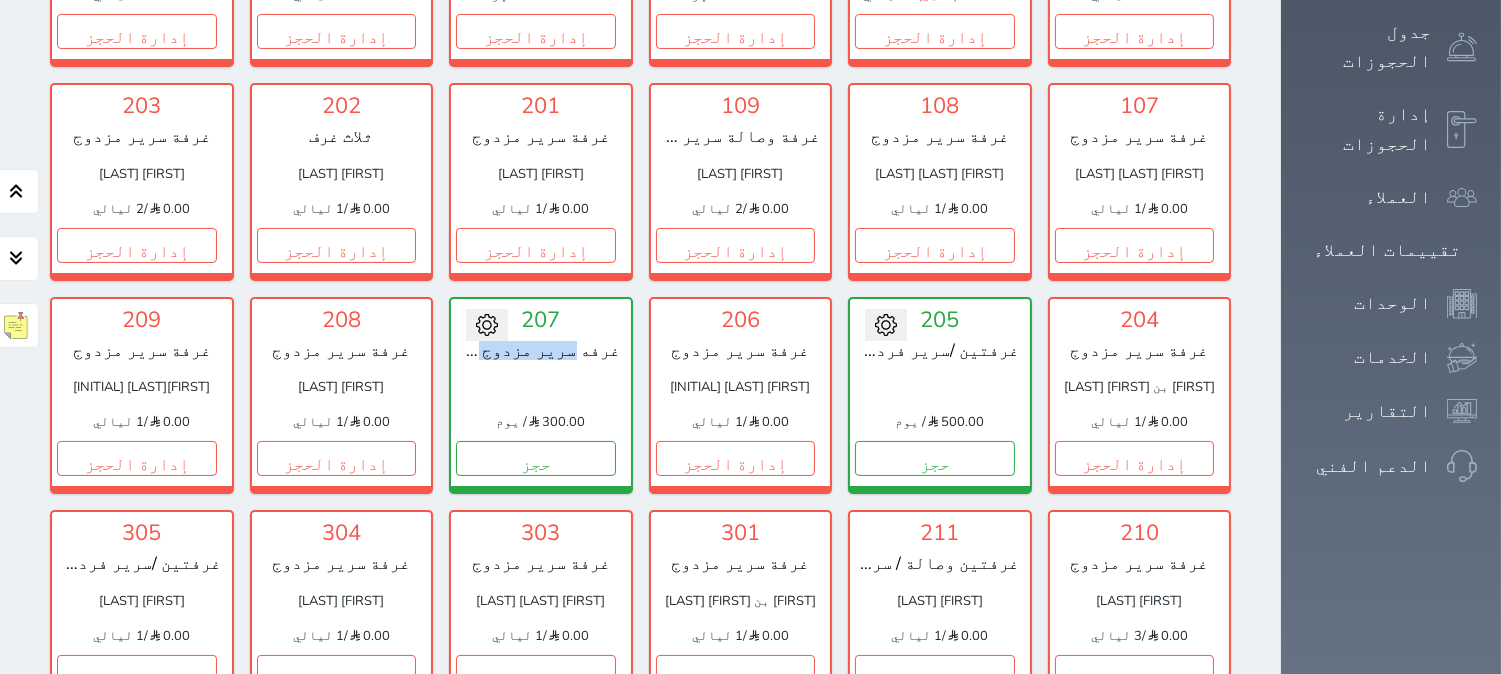 drag, startPoint x: 594, startPoint y: 291, endPoint x: 580, endPoint y: 316, distance: 28.653097 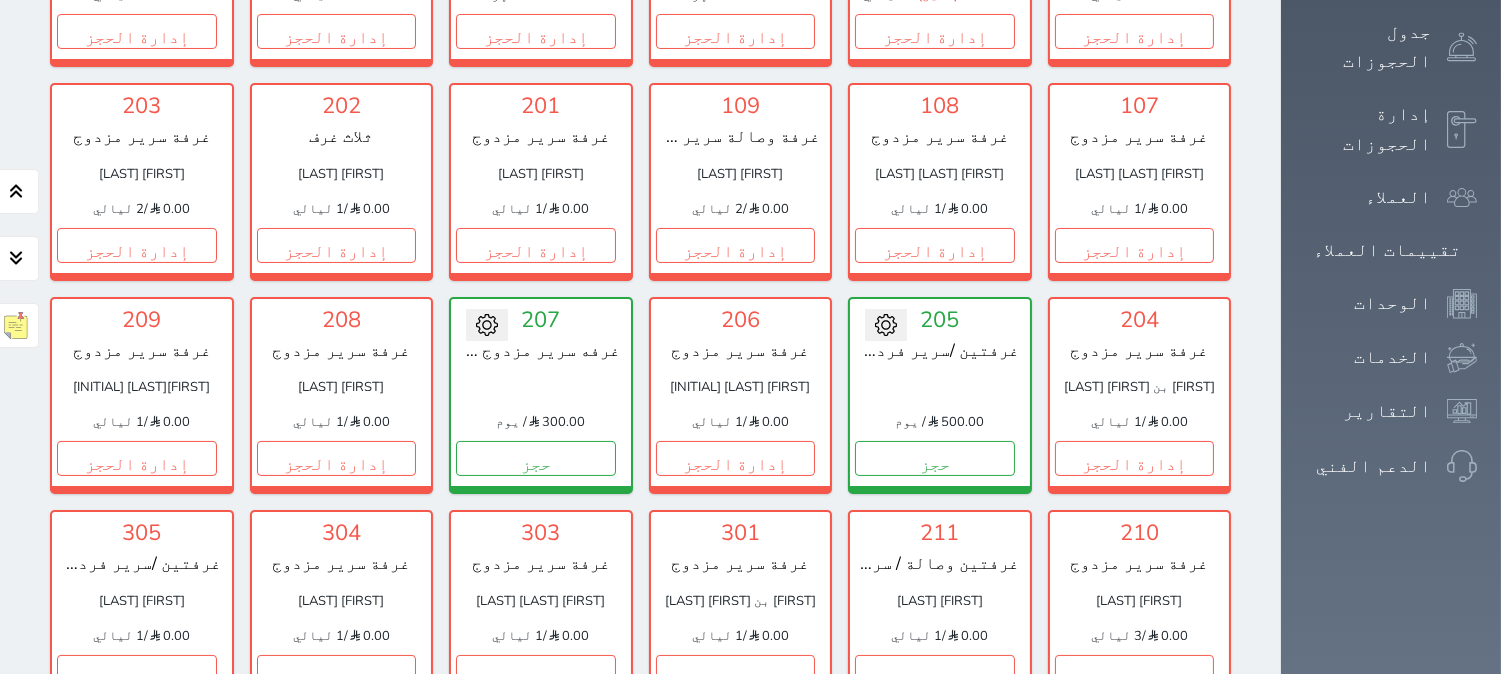click on "غرفه سرير مزدوج vip" at bounding box center [541, 351] 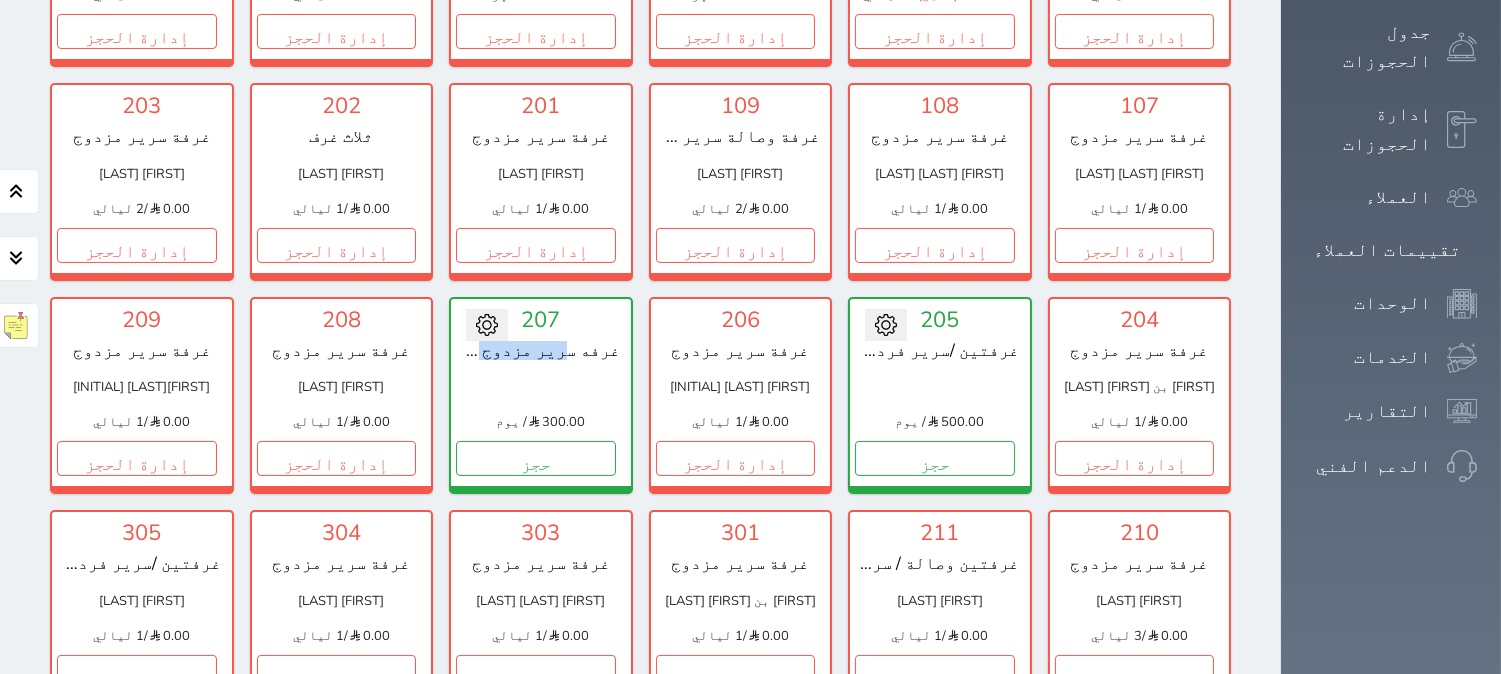 drag, startPoint x: 587, startPoint y: 295, endPoint x: 542, endPoint y: 317, distance: 50.08992 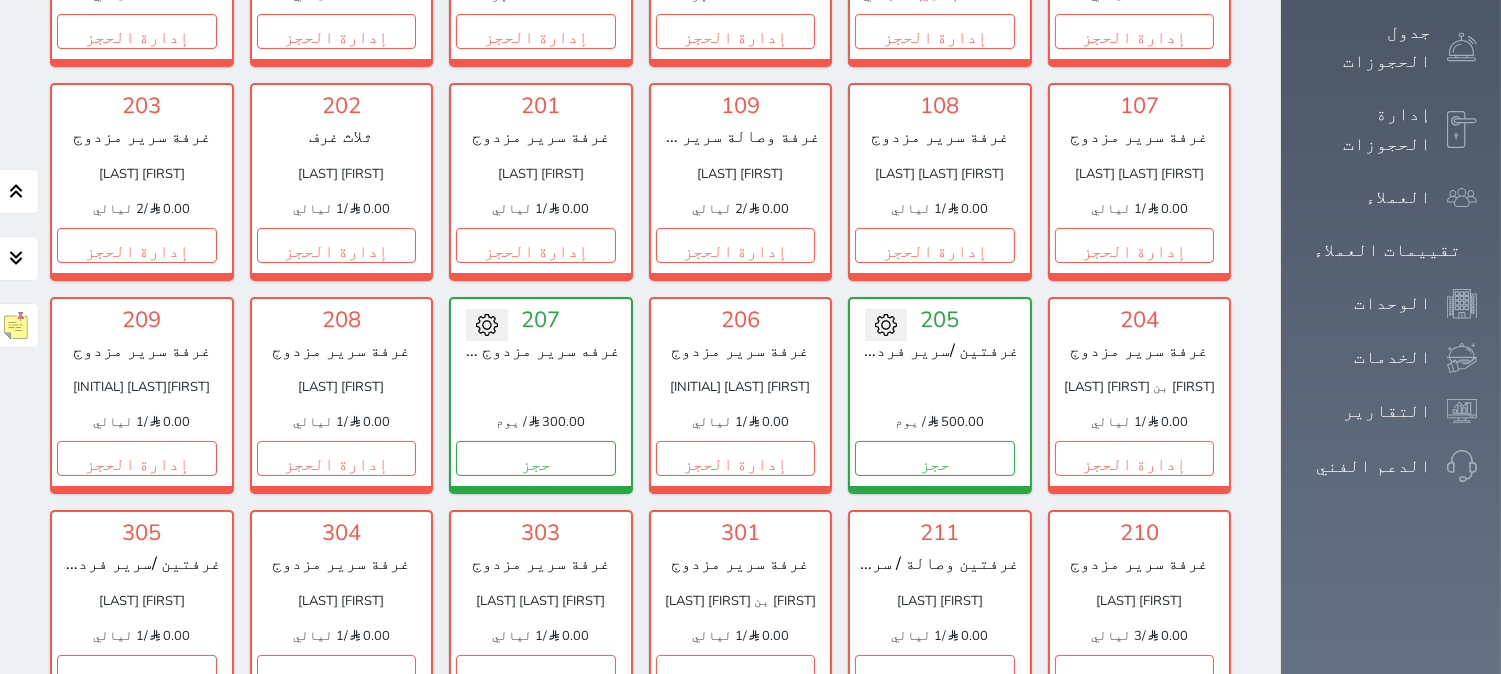 click on "غرفه سرير مزدوج vip" at bounding box center [541, 351] 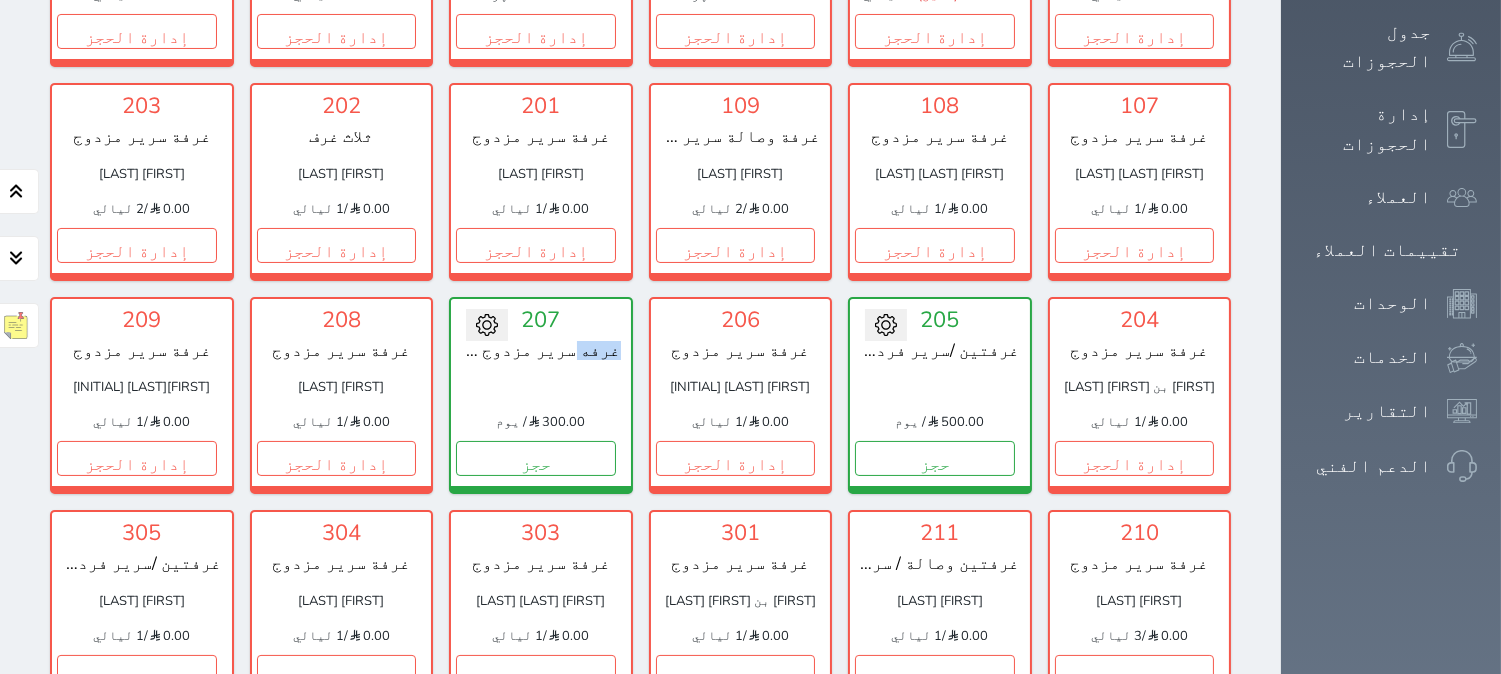 click on "غرفه سرير مزدوج vip" at bounding box center (541, 351) 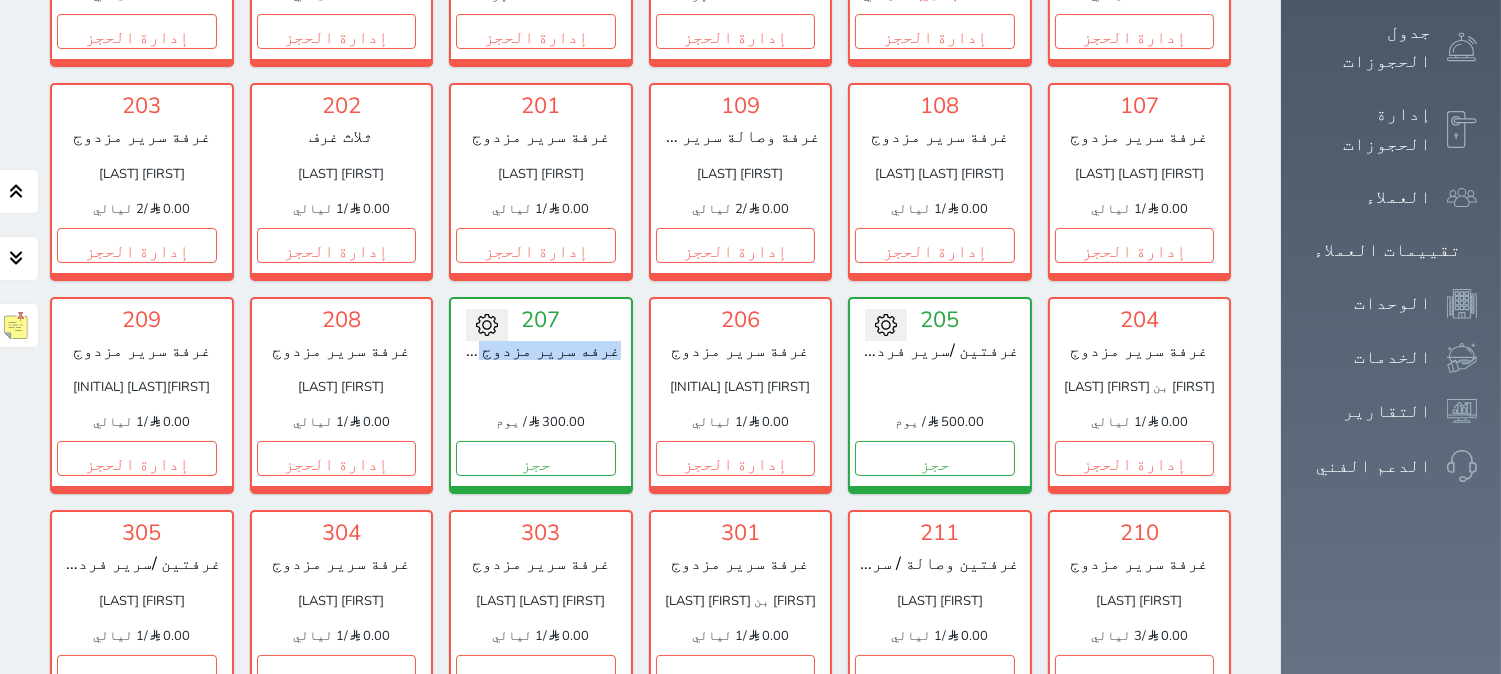 click on "غرفه سرير مزدوج vip" at bounding box center [541, 351] 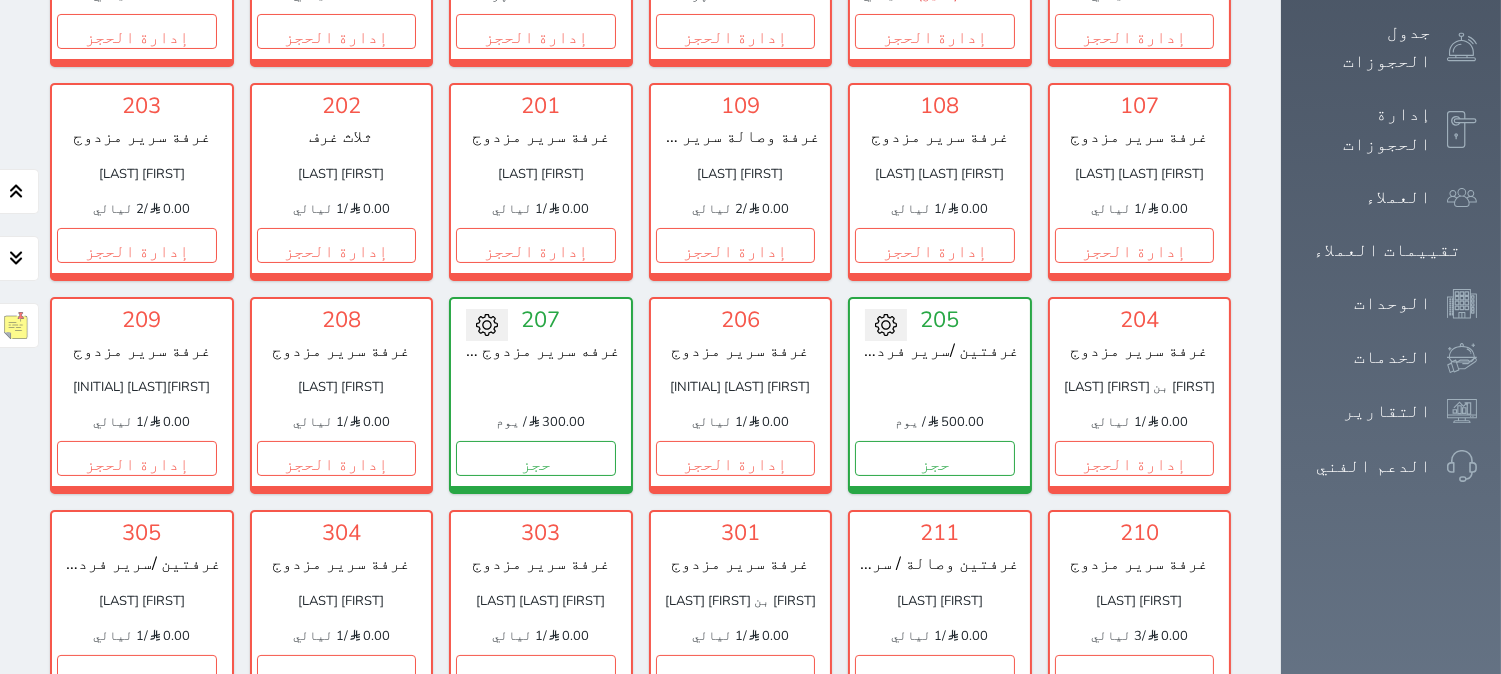 click at bounding box center (541, 387) 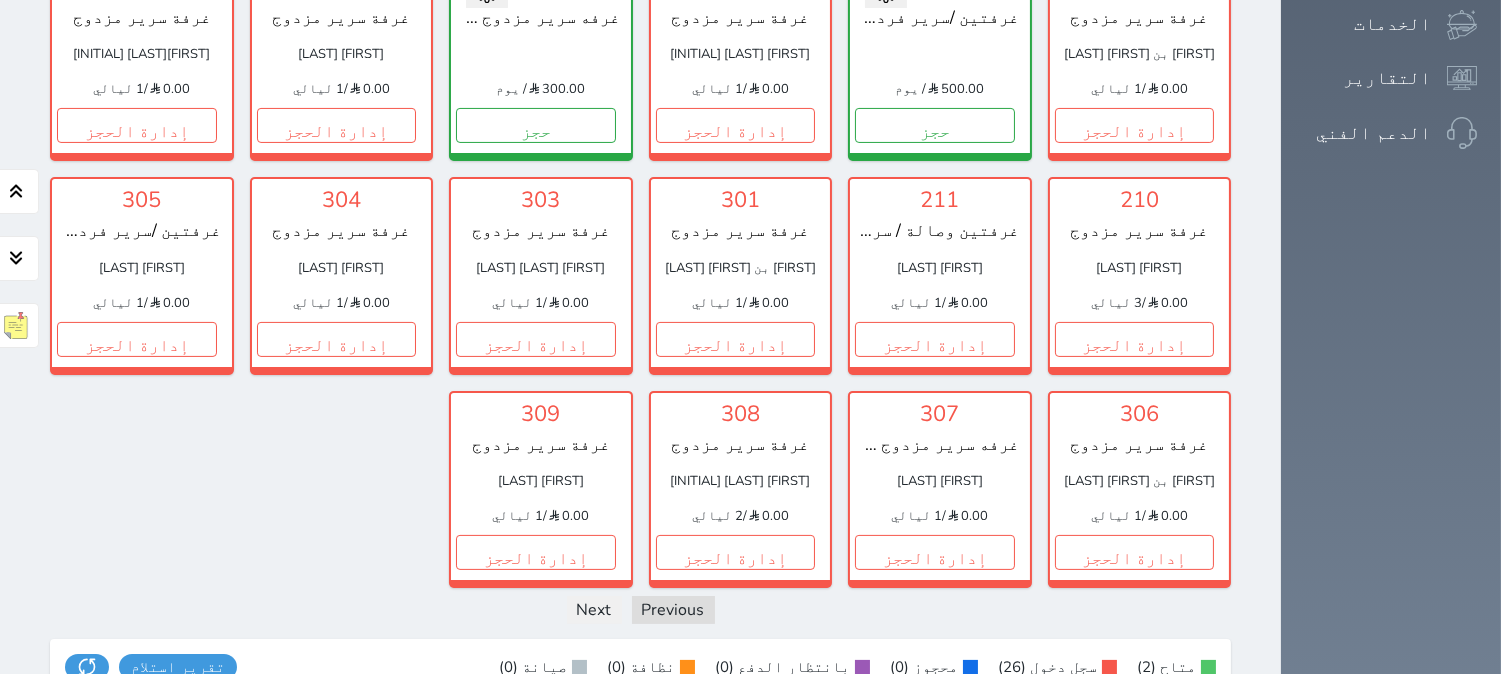 scroll, scrollTop: 666, scrollLeft: 0, axis: vertical 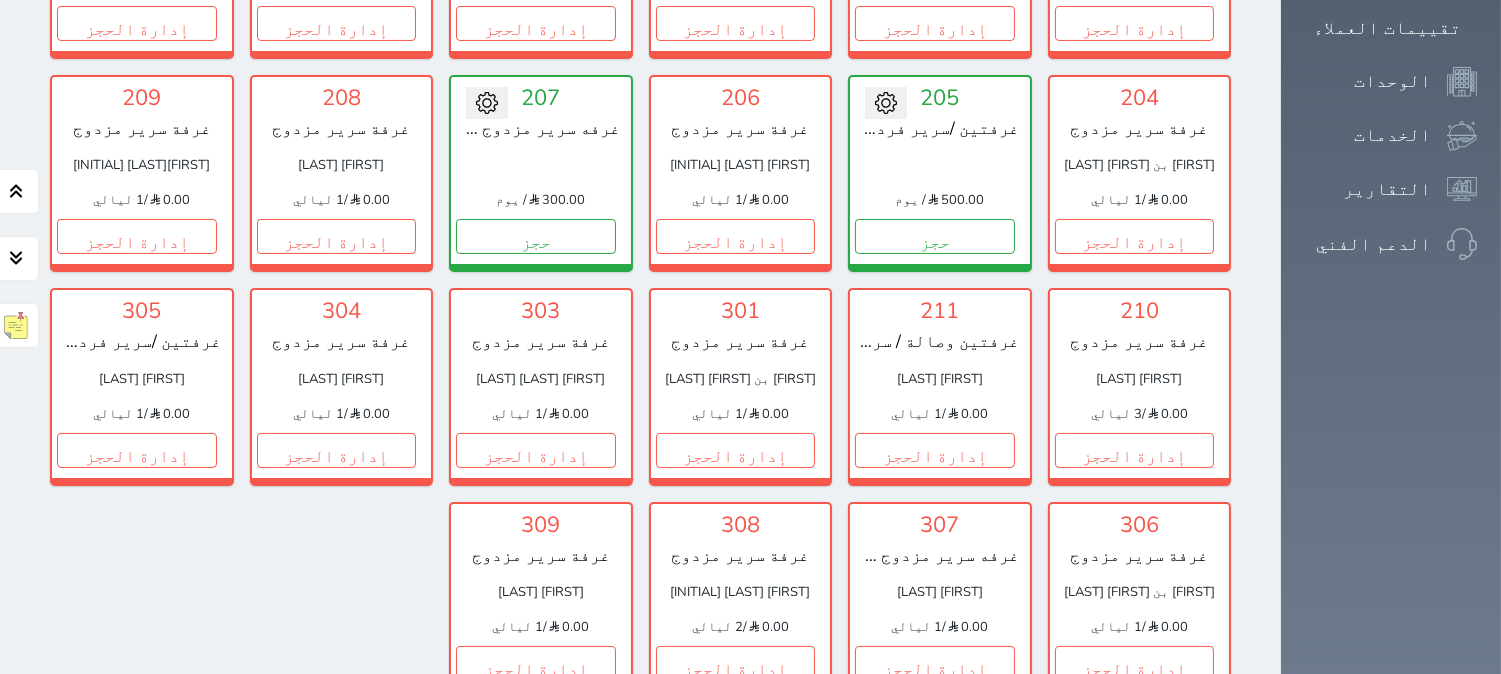 click on "101   غرفة سرير مزدوج
[FIRST] [LAST]
0.00
/   1 ليالي           إدارة الحجز               تغيير الحالة الى صيانة                   التاريخ المتوقع للانتهاء       حفظ                   102   غرفة وصالة سرير مزدوج
[FIRST] بن [FIRST] [LAST]
250.00
(مدين)
/   2 ليالي           إدارة الحجز               تغيير الحالة الى صيانة                   التاريخ المتوقع للانتهاء       حفظ                   103   غرفة وصالة سرير مزدوج
[FIRST] [LAST]
0.00
/
1 الشهر
إدارة الحجز               تغيير الحالة الى صيانة" at bounding box center [640, 173] 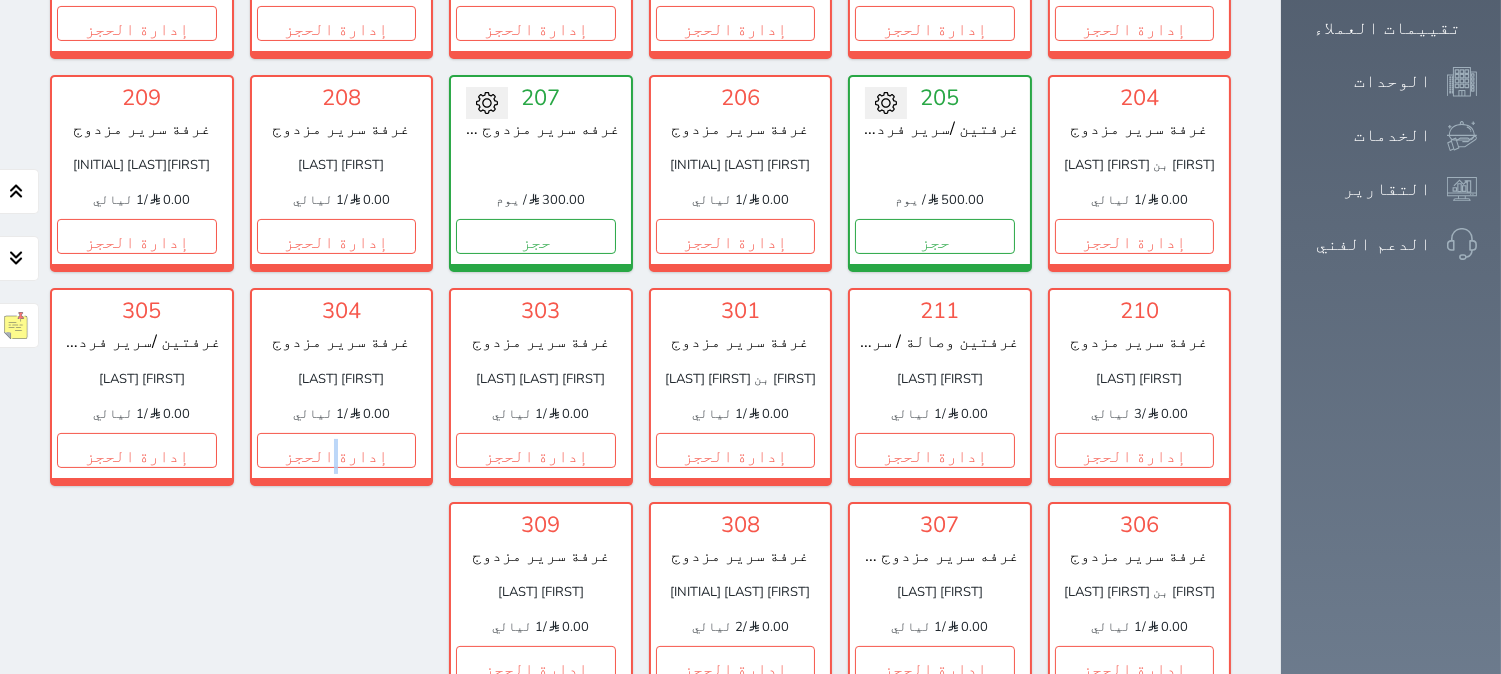click on "101   غرفة سرير مزدوج
[FIRST] [LAST]
0.00
/   1 ليالي           إدارة الحجز               تغيير الحالة الى صيانة                   التاريخ المتوقع للانتهاء       حفظ                   102   غرفة وصالة سرير مزدوج
[FIRST] بن [FIRST] [LAST]
250.00
(مدين)
/   2 ليالي           إدارة الحجز               تغيير الحالة الى صيانة                   التاريخ المتوقع للانتهاء       حفظ                   103   غرفة وصالة سرير مزدوج
[FIRST] [LAST]
0.00
/
1 الشهر
إدارة الحجز               تغيير الحالة الى صيانة" at bounding box center (640, 173) 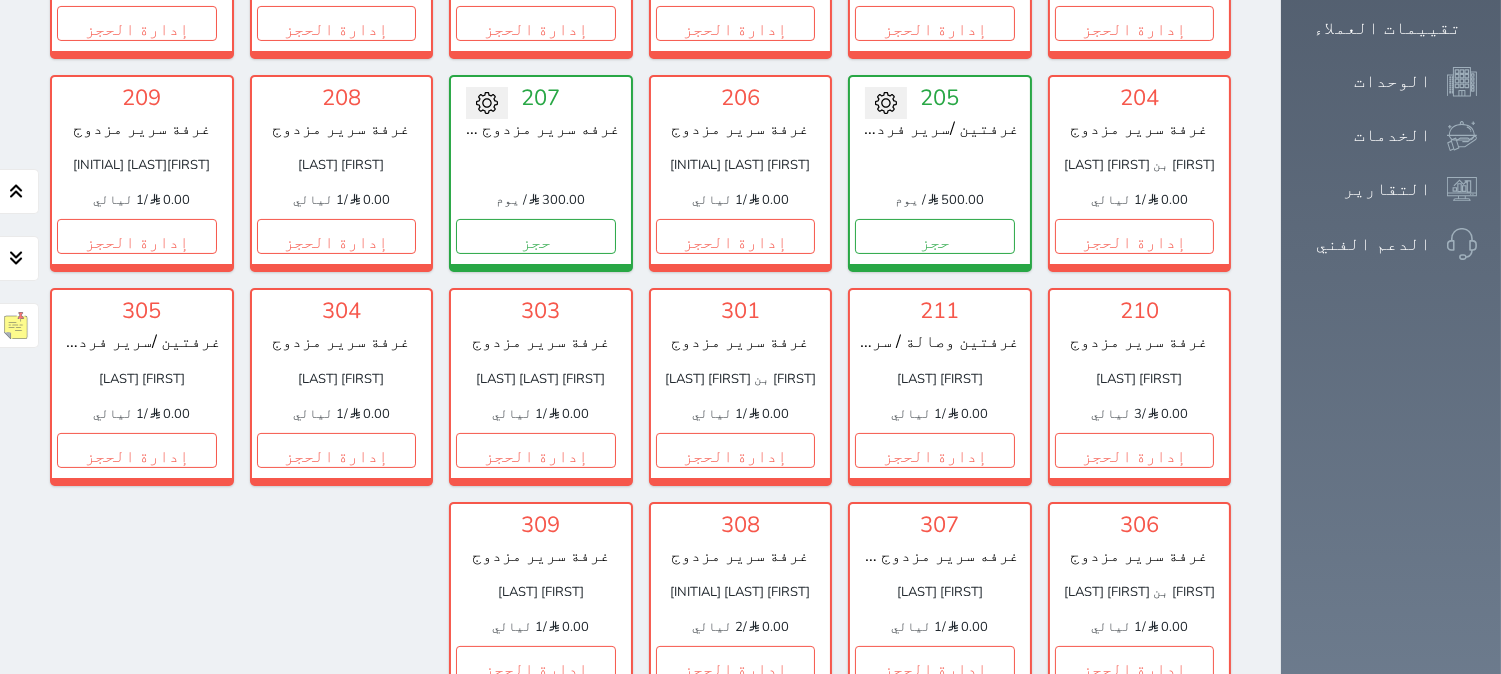 click on "101   غرفة سرير مزدوج
[FIRST] [LAST]
0.00
/   1 ليالي           إدارة الحجز               تغيير الحالة الى صيانة                   التاريخ المتوقع للانتهاء       حفظ                   102   غرفة وصالة سرير مزدوج
[FIRST] بن [FIRST] [LAST]
250.00
(مدين)
/   2 ليالي           إدارة الحجز               تغيير الحالة الى صيانة                   التاريخ المتوقع للانتهاء       حفظ                   103   غرفة وصالة سرير مزدوج
[FIRST] [LAST]
0.00
/
1 الشهر
إدارة الحجز               تغيير الحالة الى صيانة" at bounding box center [640, 173] 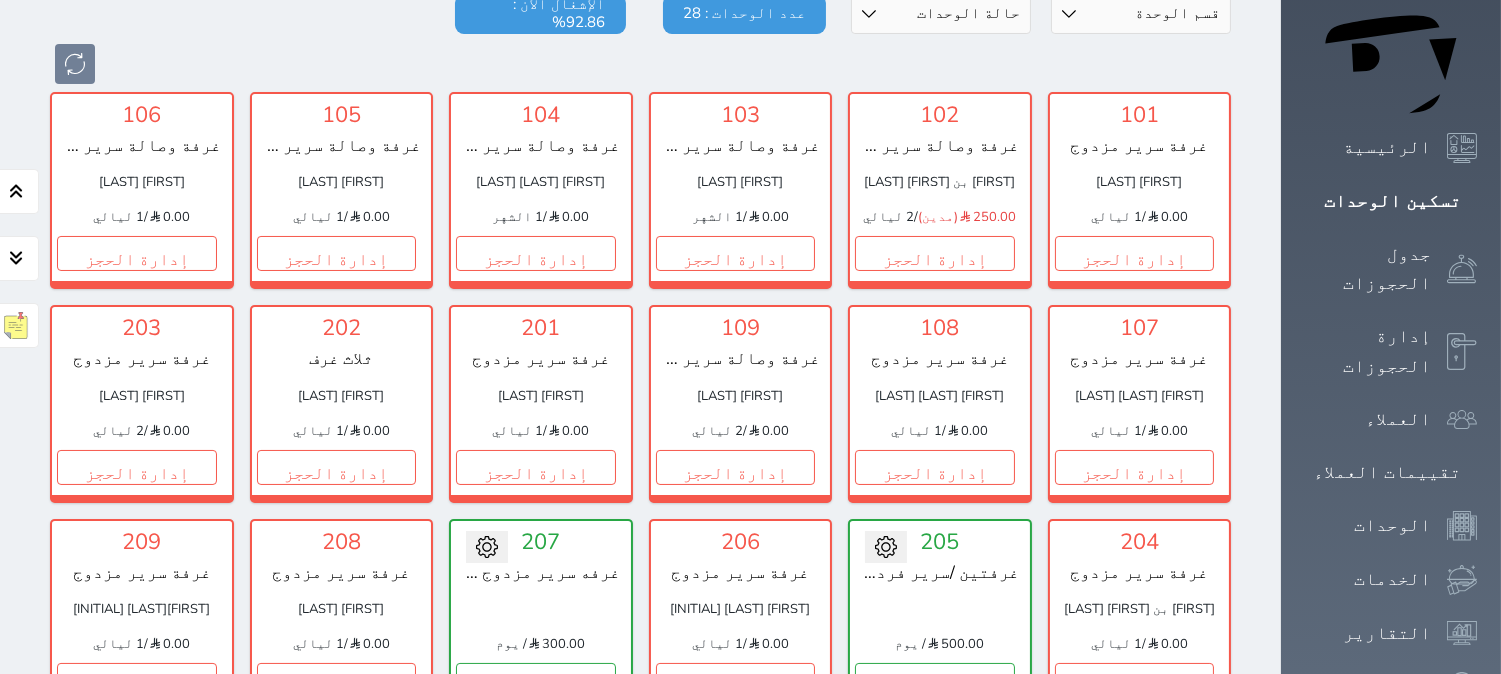scroll, scrollTop: 0, scrollLeft: 0, axis: both 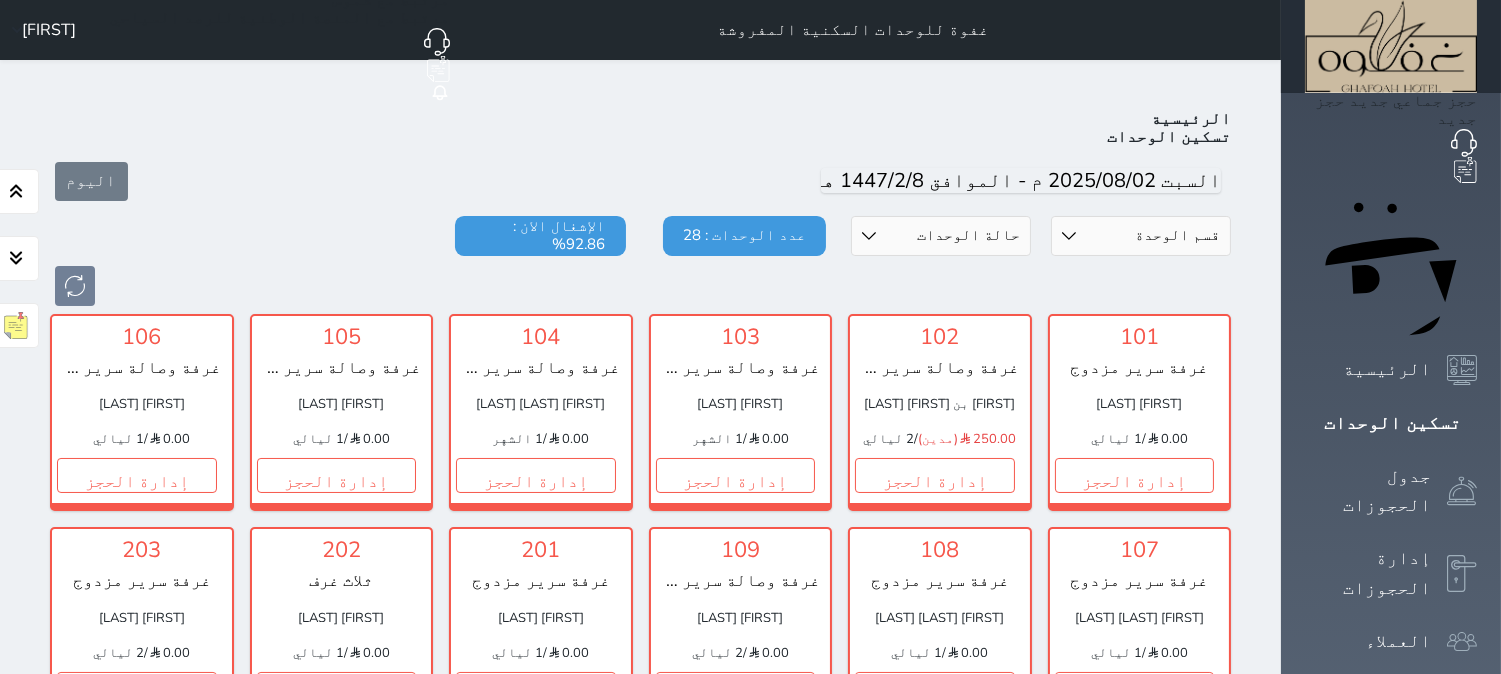 click on "اليوم" at bounding box center [640, 181] 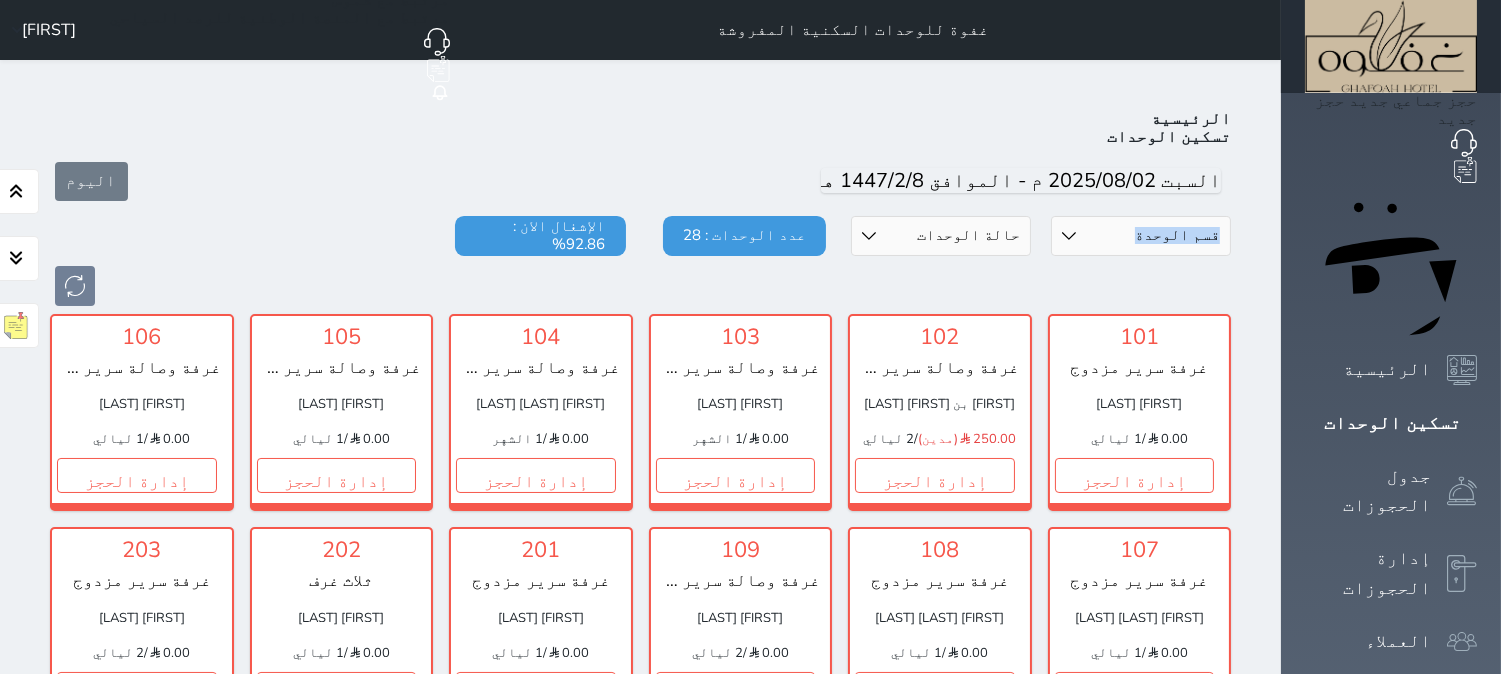 click on "اليوم" at bounding box center [640, 181] 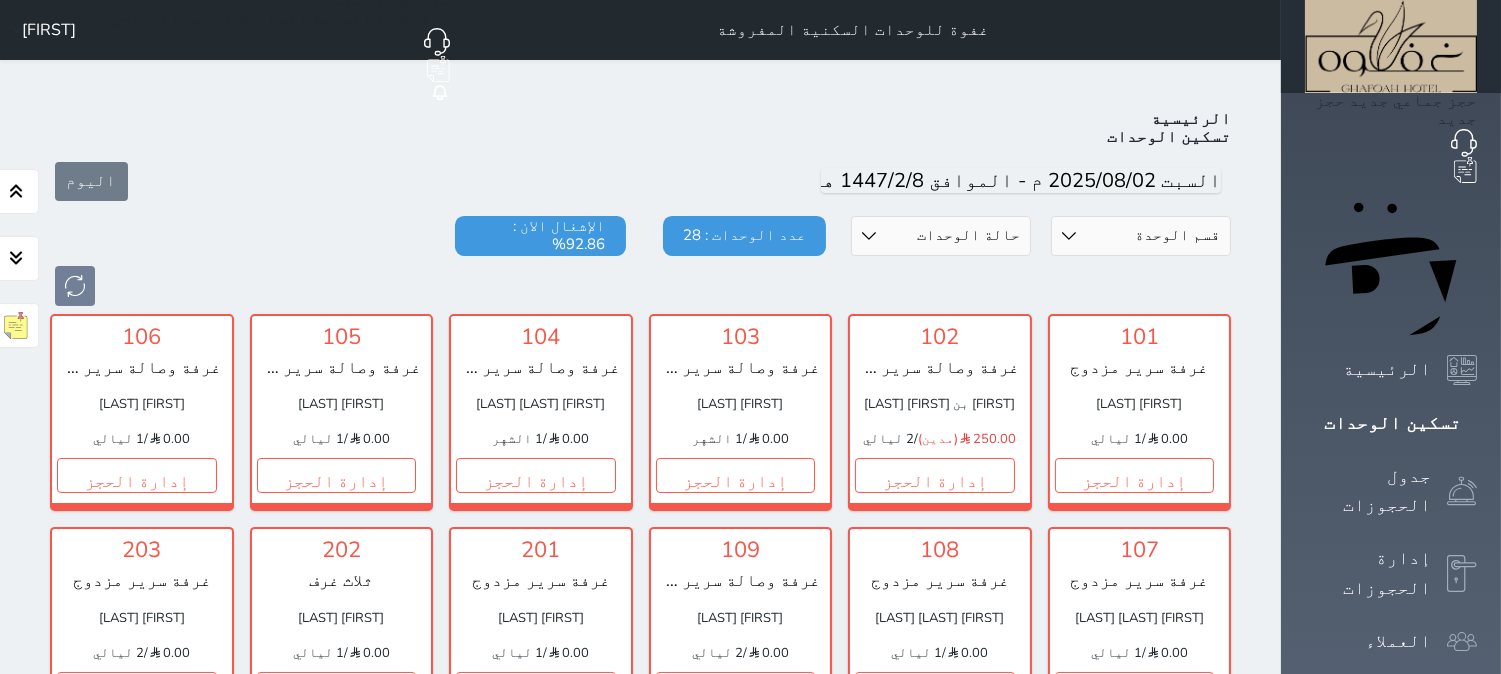 click on "قسم الوحدة   غرفتين vip ومطبخ غرفه سرير مزدوج vip ثلاث غرف غرفتين وصالة / سرير فردي 2, سرير مزدوج غرفة وصالة سرير مزدوج غرفة سرير مزدوج   حالة الوحدات متاح تحت التنظيف تحت الصيانة سجل دخول  لم يتم تسجيل الدخول   عدد الوحدات : 28   الإشغال الان : 92.86%" at bounding box center [640, 261] 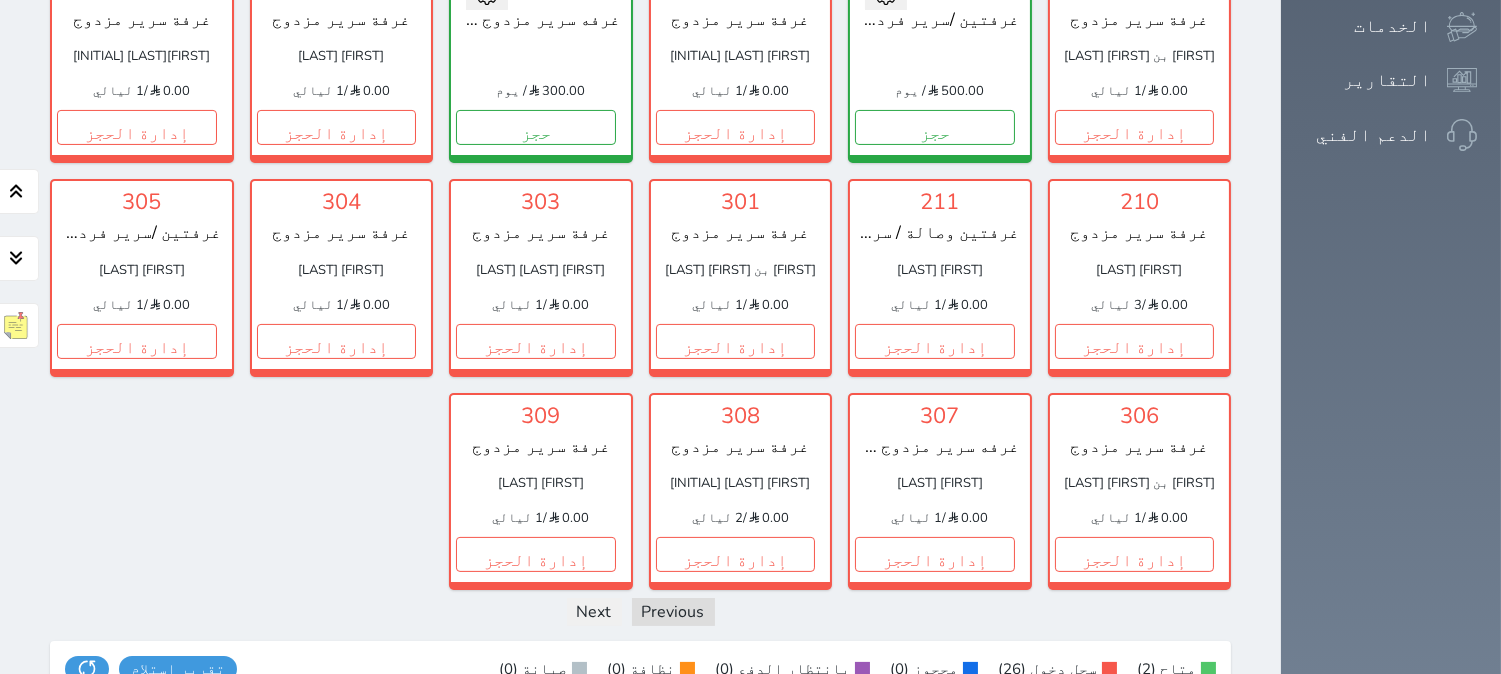 scroll, scrollTop: 777, scrollLeft: 0, axis: vertical 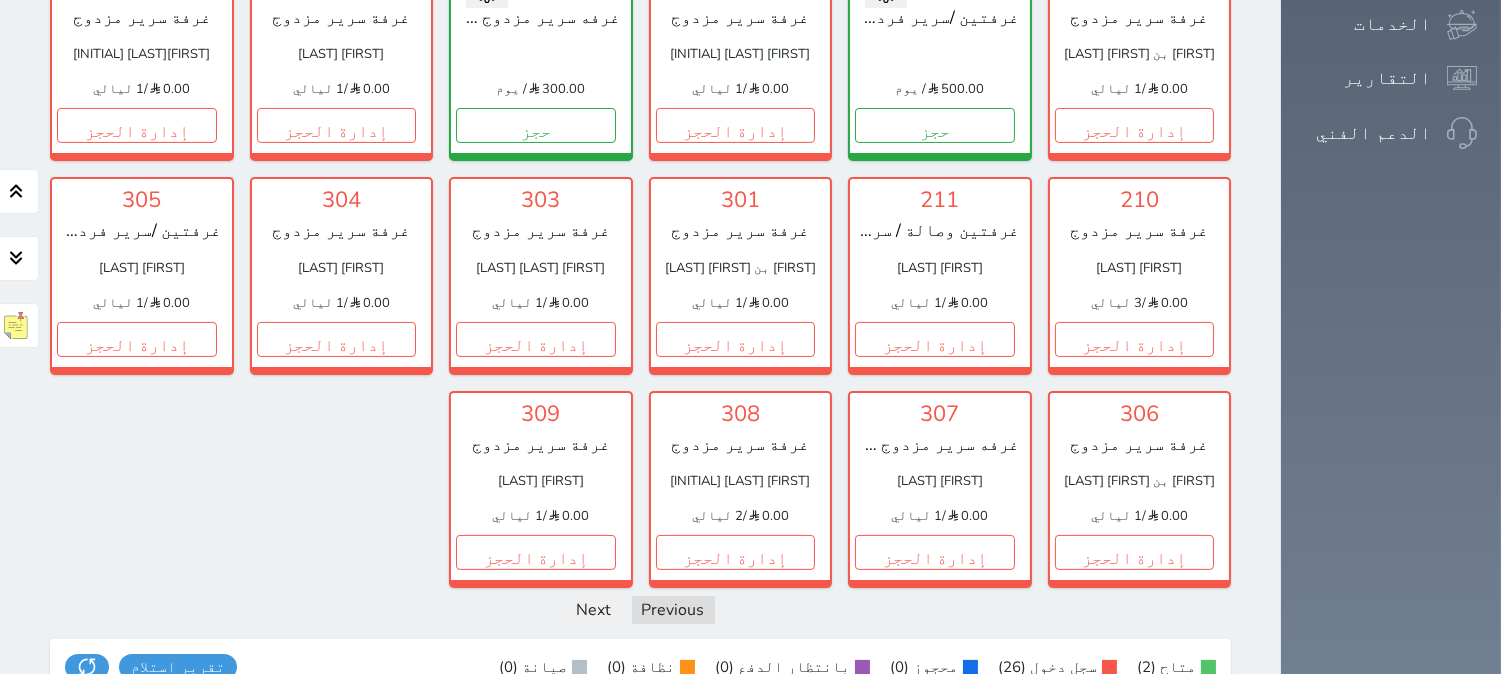 click on "101   غرفة سرير مزدوج
[FIRST] [LAST]
0.00
/   1 ليالي           إدارة الحجز               تغيير الحالة الى صيانة                   التاريخ المتوقع للانتهاء       حفظ                   102   غرفة وصالة سرير مزدوج
[FIRST] بن [FIRST] [LAST]
250.00
(مدين)
/   2 ليالي           إدارة الحجز               تغيير الحالة الى صيانة                   التاريخ المتوقع للانتهاء       حفظ                   103   غرفة وصالة سرير مزدوج
[FIRST] [LAST]
0.00
/
1 الشهر
إدارة الحجز               تغيير الحالة الى صيانة" at bounding box center (640, 62) 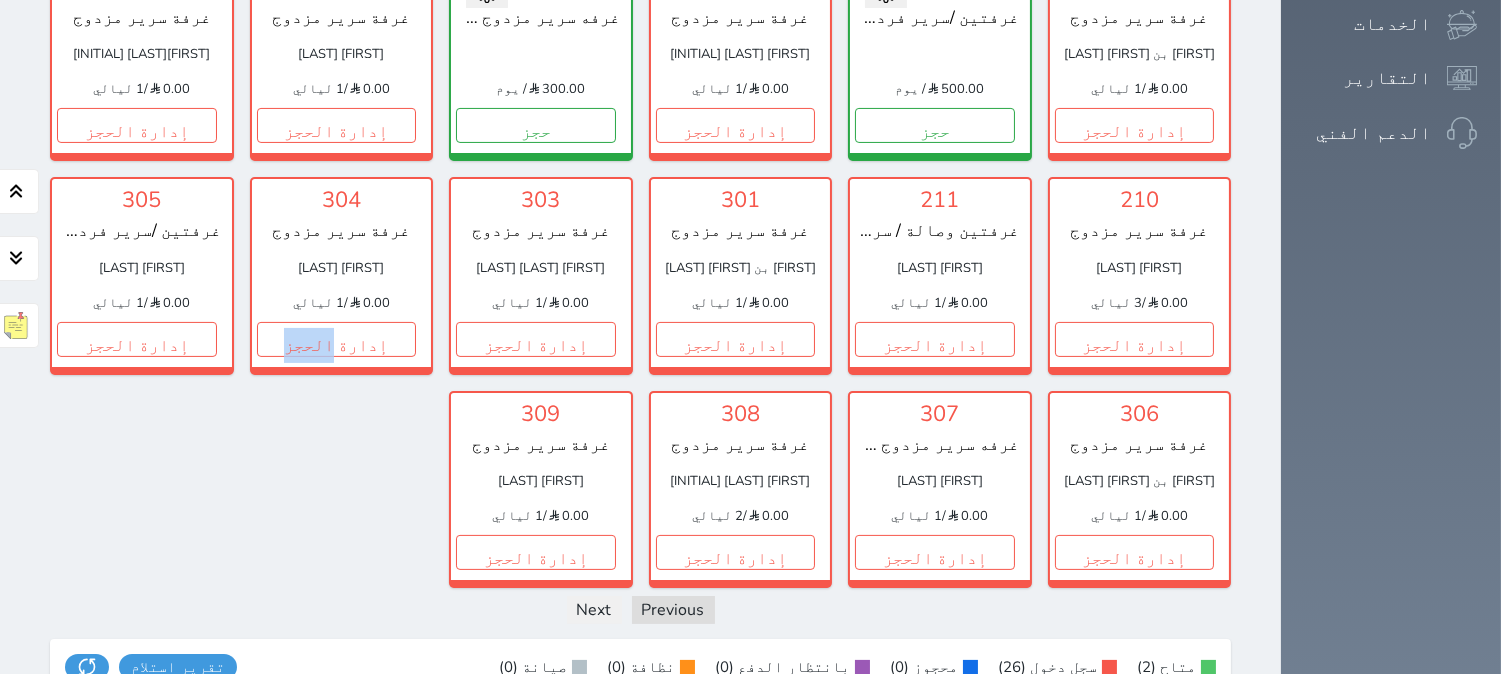 click on "101   غرفة سرير مزدوج
[FIRST] [LAST]
0.00
/   1 ليالي           إدارة الحجز               تغيير الحالة الى صيانة                   التاريخ المتوقع للانتهاء       حفظ                   102   غرفة وصالة سرير مزدوج
[FIRST] بن [FIRST] [LAST]
250.00
(مدين)
/   2 ليالي           إدارة الحجز               تغيير الحالة الى صيانة                   التاريخ المتوقع للانتهاء       حفظ                   103   غرفة وصالة سرير مزدوج
[FIRST] [LAST]
0.00
/
1 الشهر
إدارة الحجز               تغيير الحالة الى صيانة" at bounding box center (640, 62) 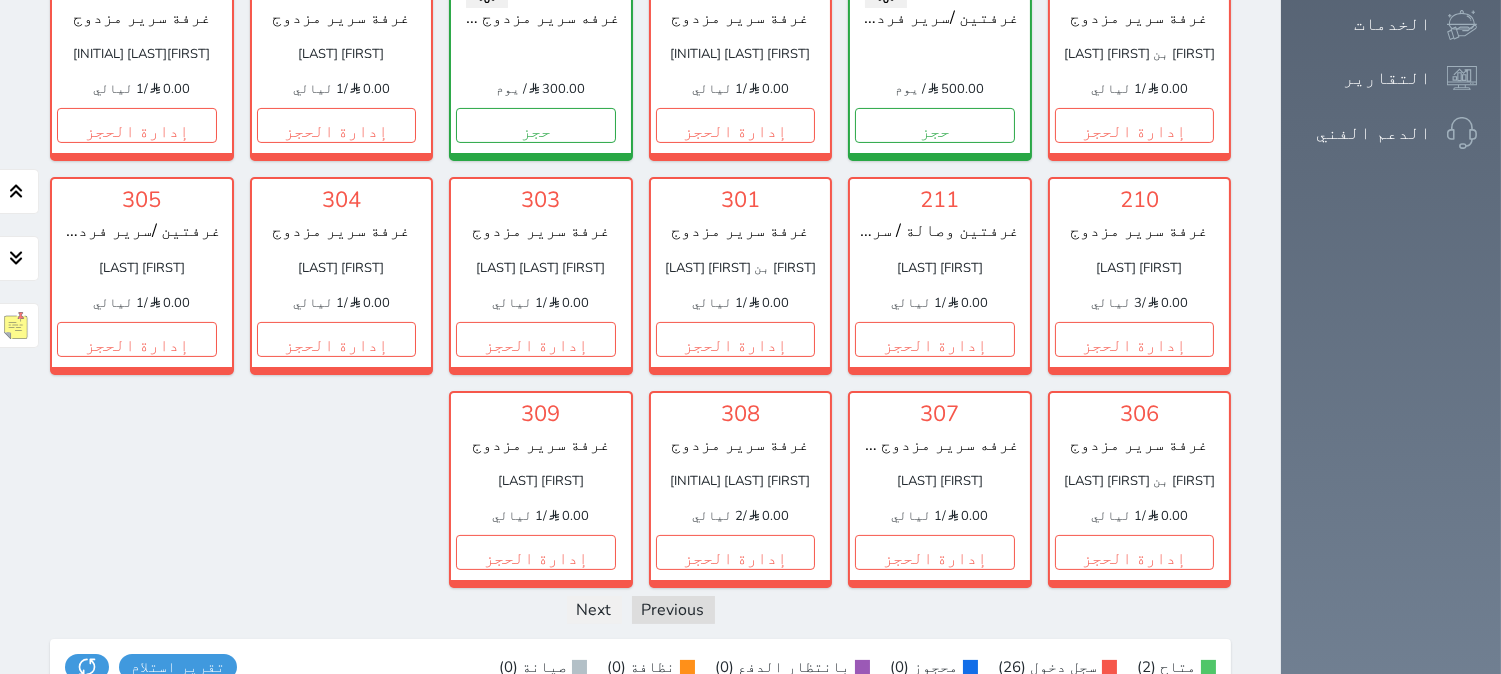 drag, startPoint x: 326, startPoint y: 413, endPoint x: 366, endPoint y: 387, distance: 47.707443 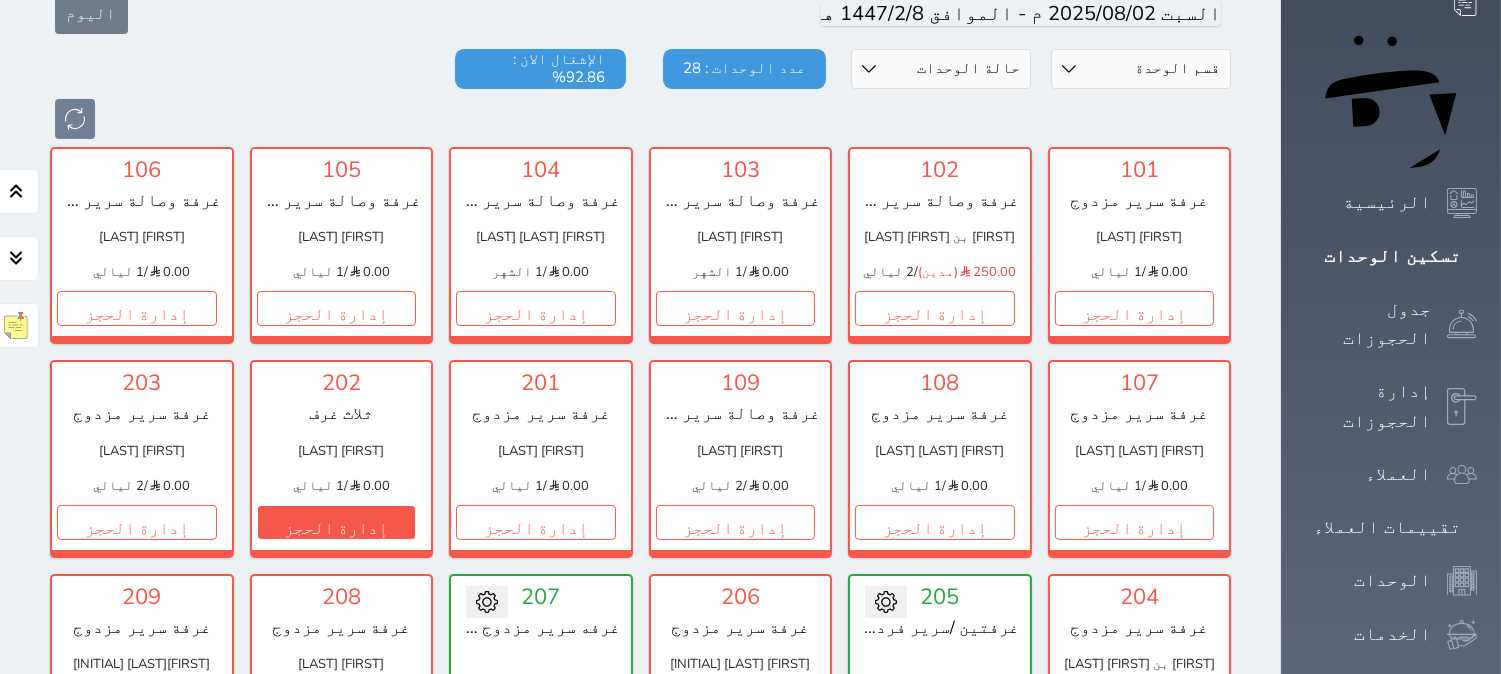 scroll, scrollTop: 0, scrollLeft: 0, axis: both 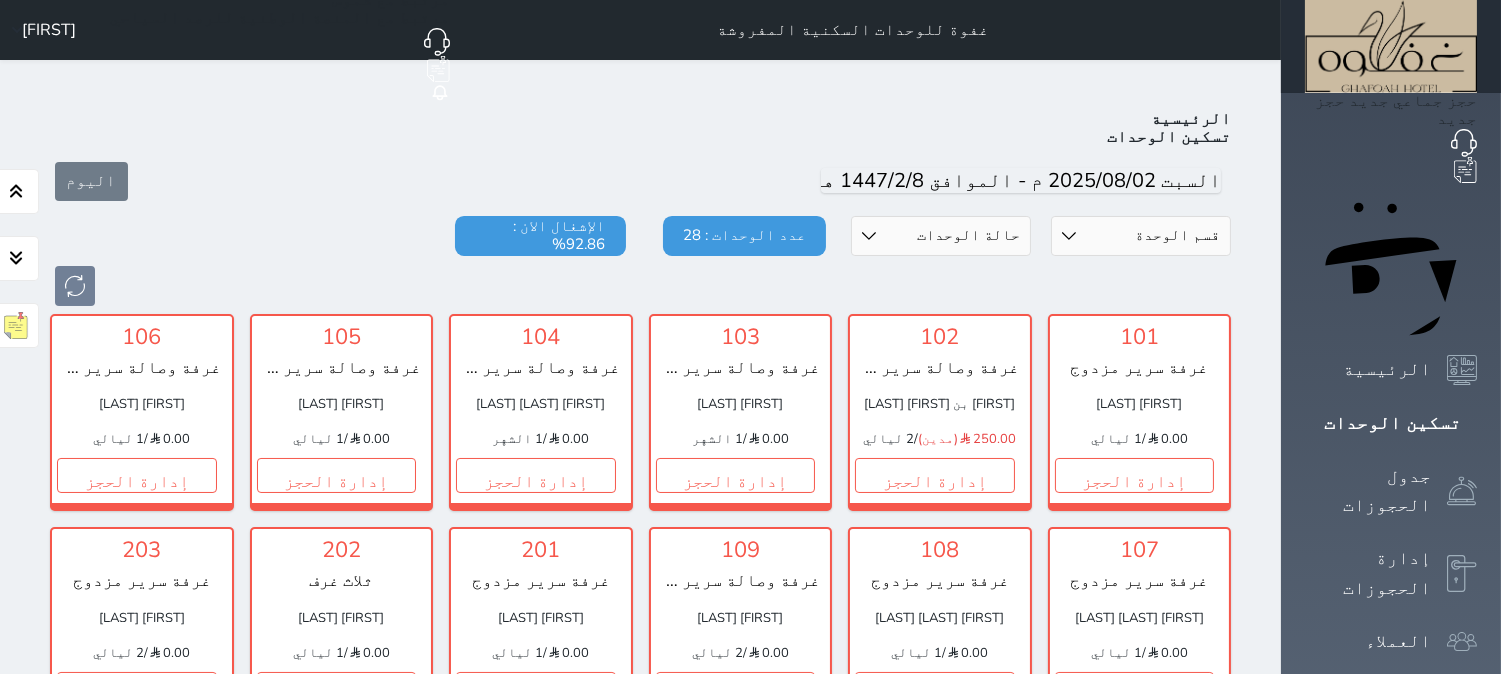 click on "[FIRST]" at bounding box center (40, 30) 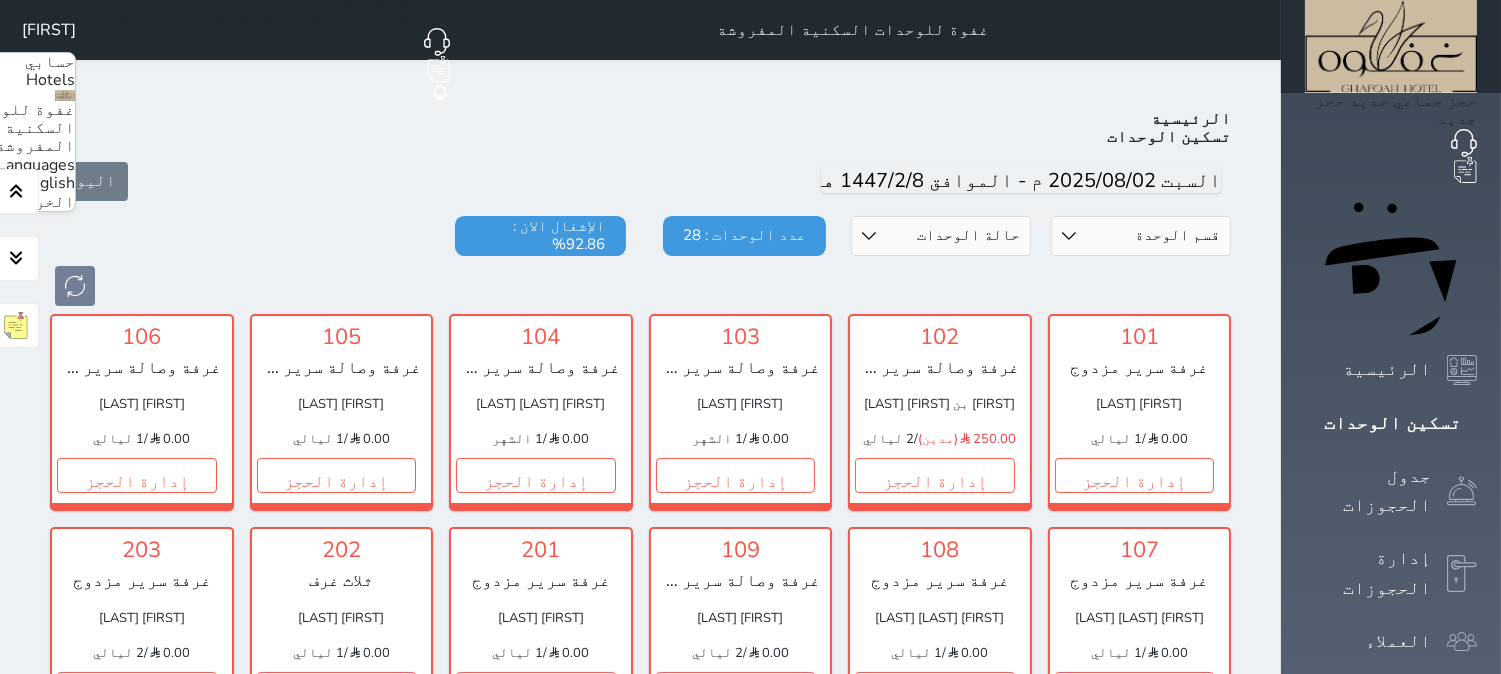 click on "English" at bounding box center [48, 183] 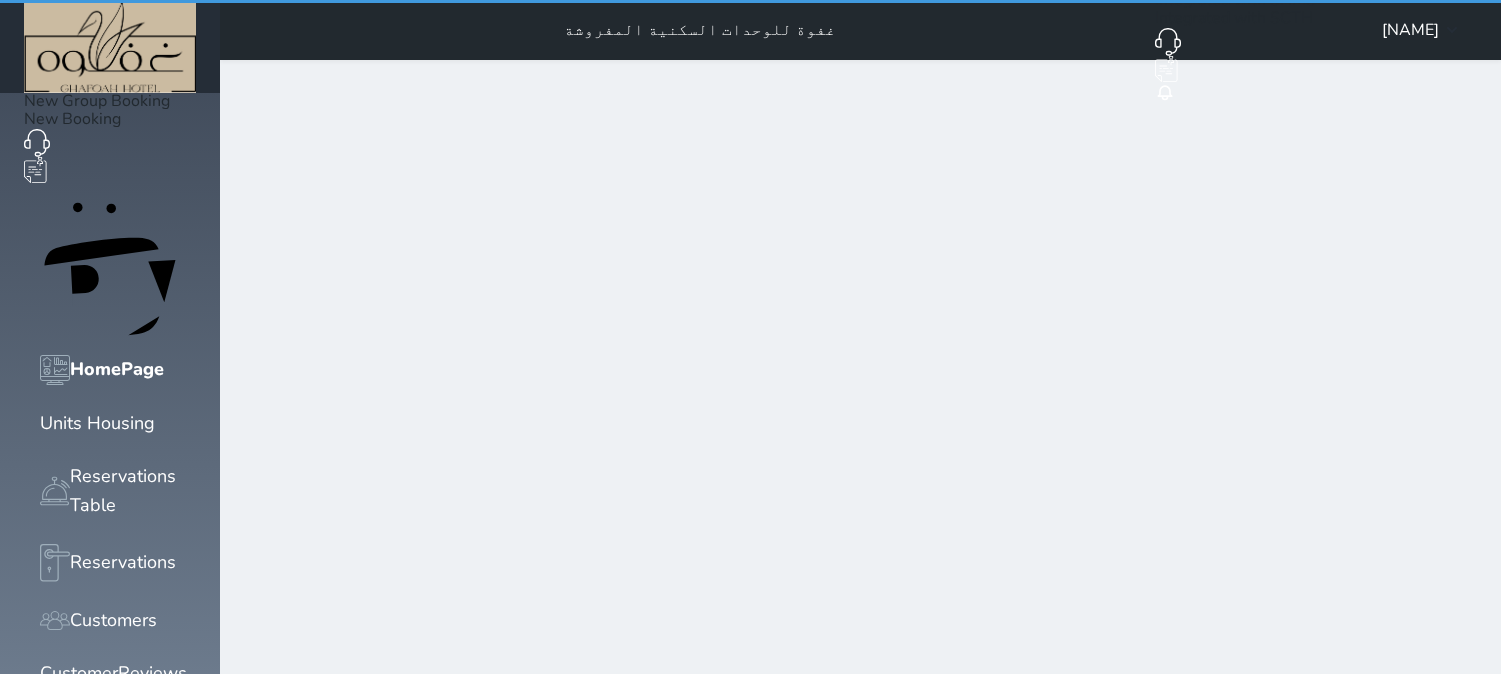 scroll, scrollTop: 0, scrollLeft: 0, axis: both 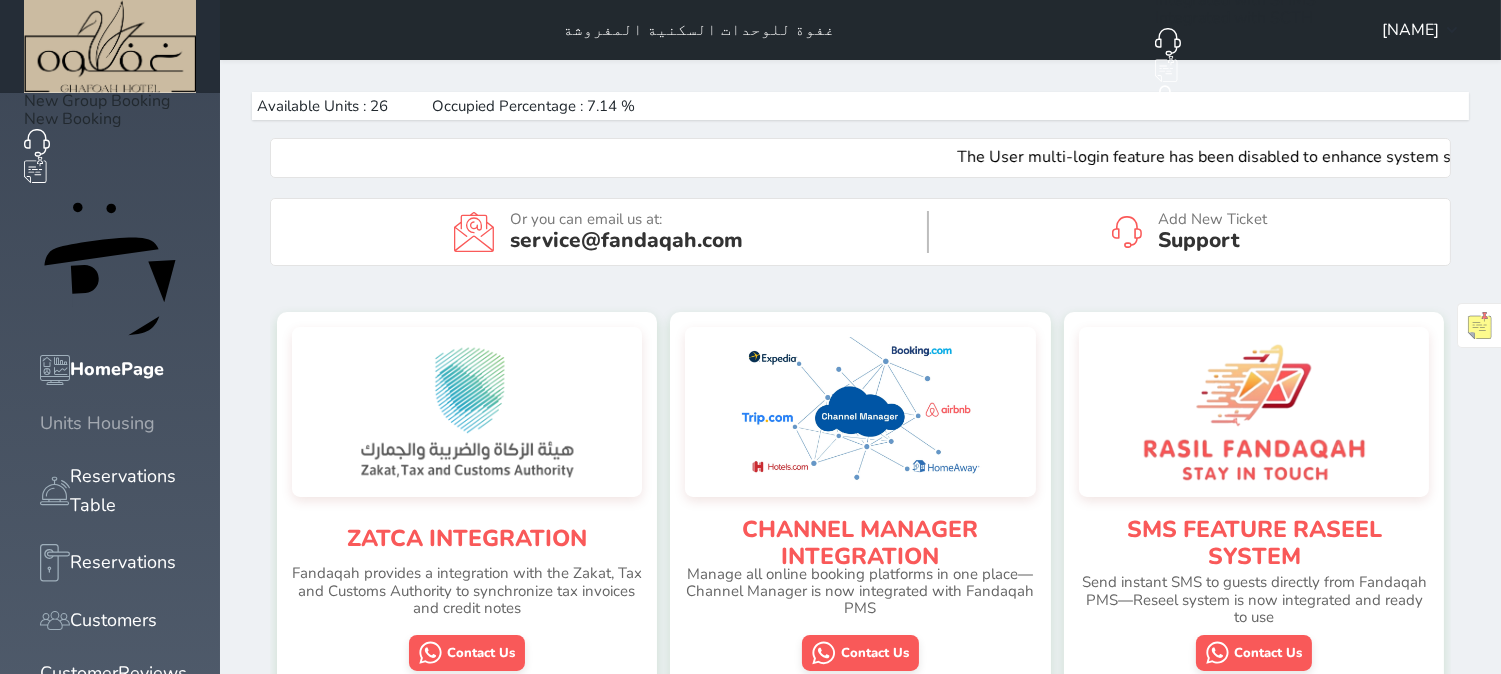 click at bounding box center (40, 423) 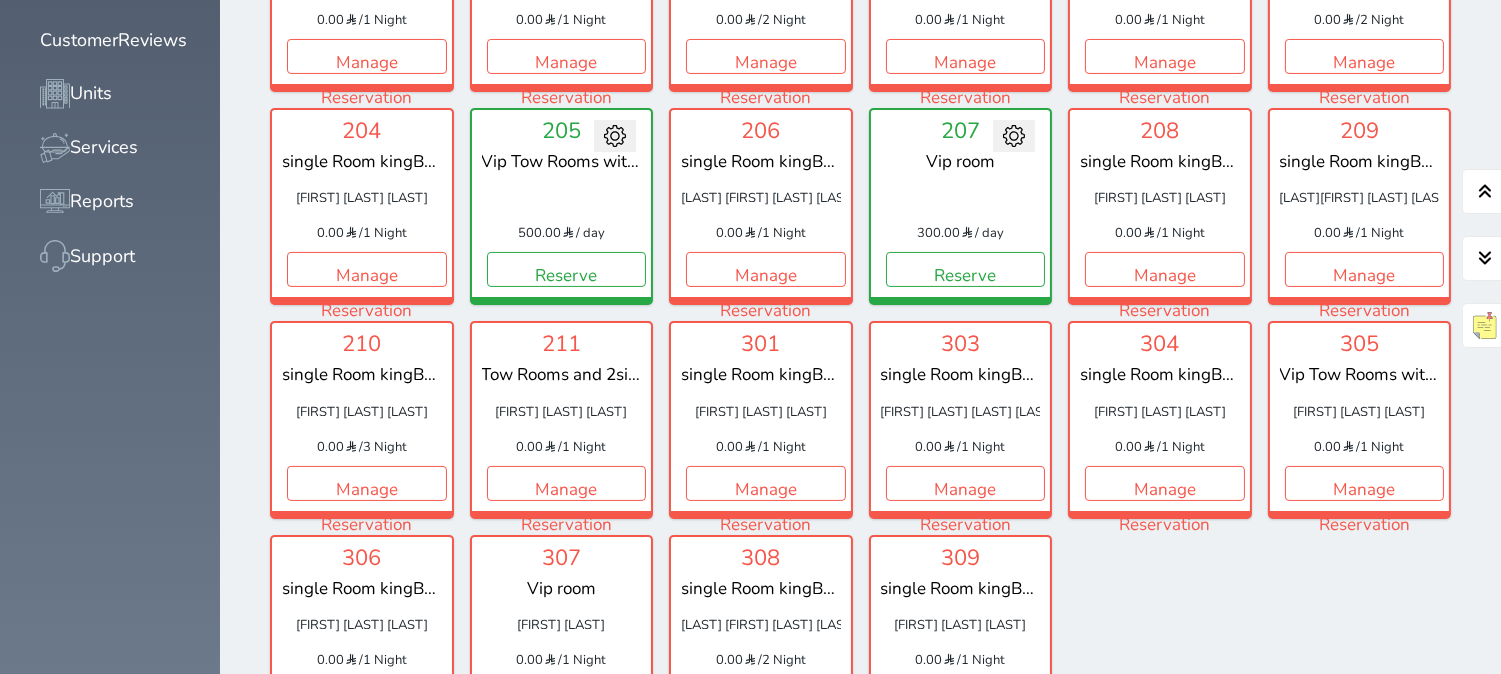 scroll, scrollTop: 1077, scrollLeft: 0, axis: vertical 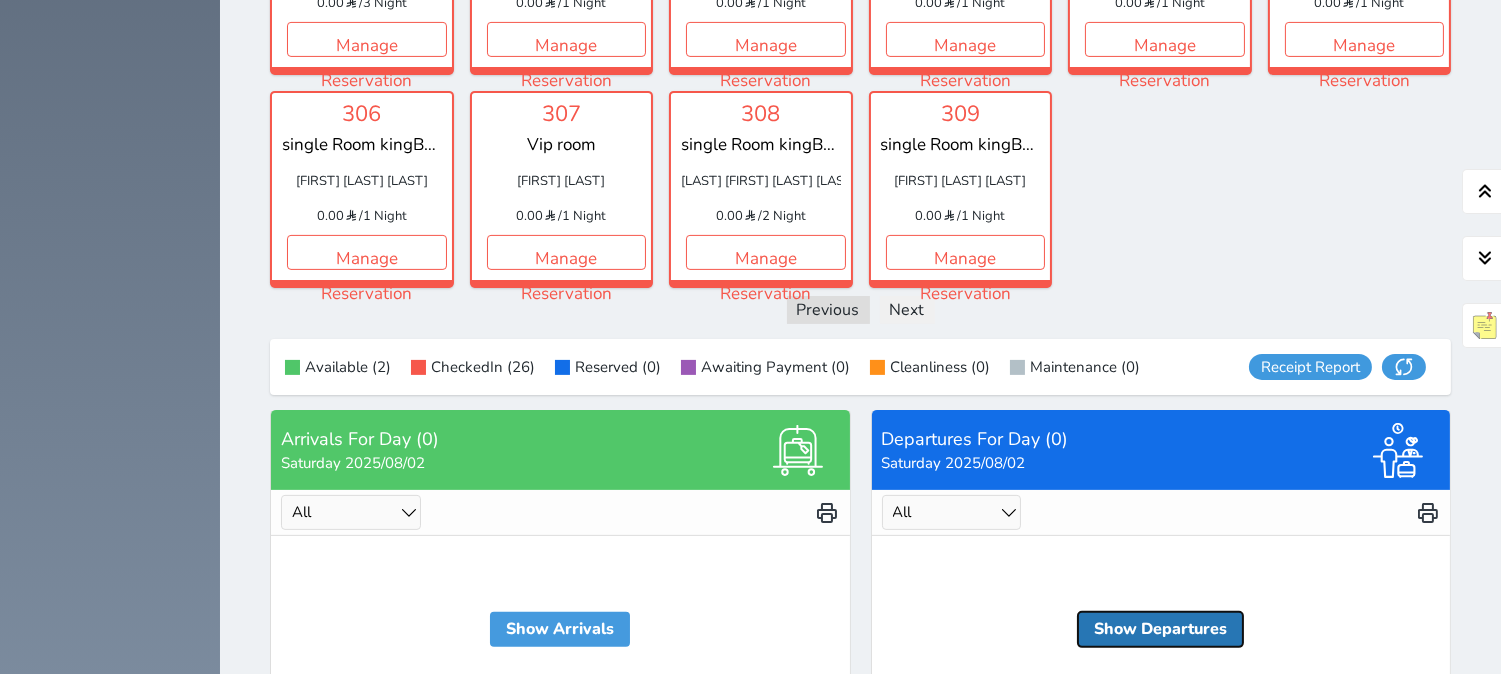 click on "Show Departures" at bounding box center [1160, 629] 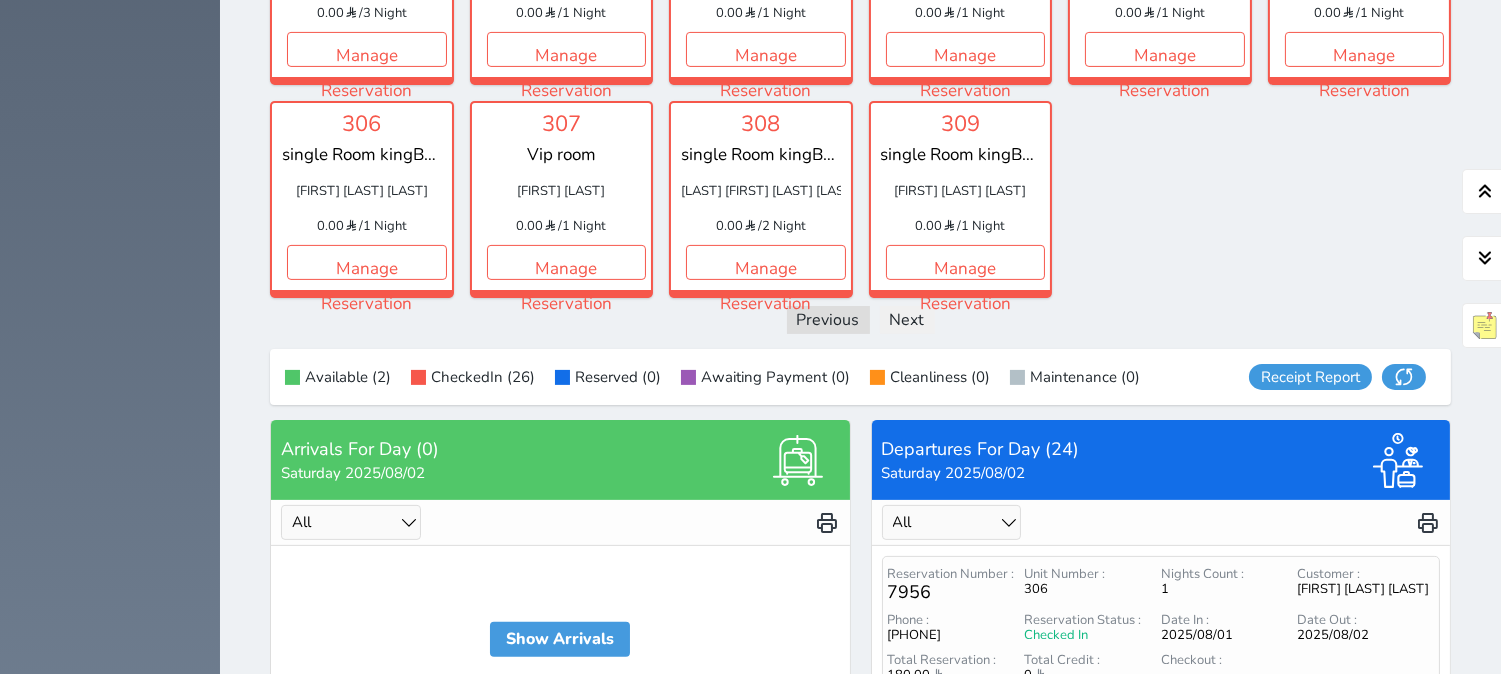 scroll, scrollTop: 1156, scrollLeft: 0, axis: vertical 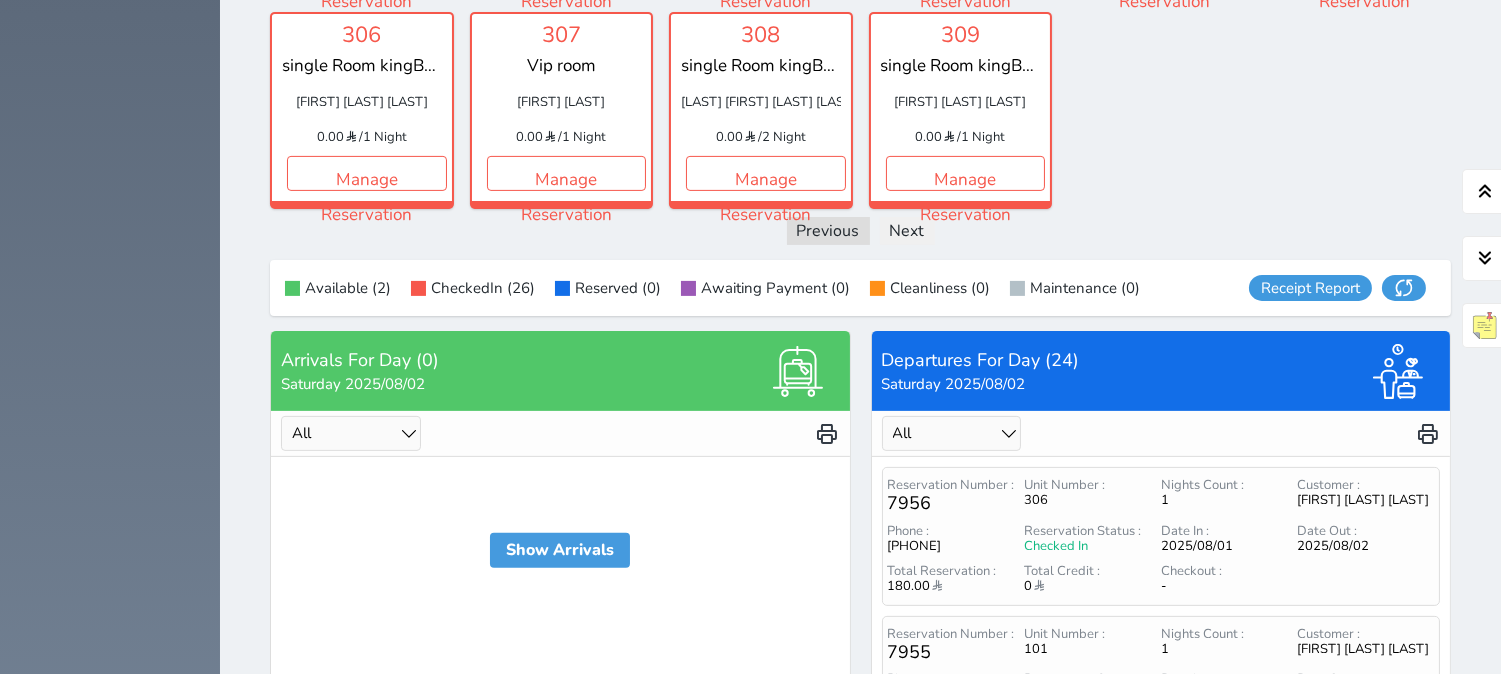 click on "Saturday  2025/08/02" at bounding box center [1105, 384] 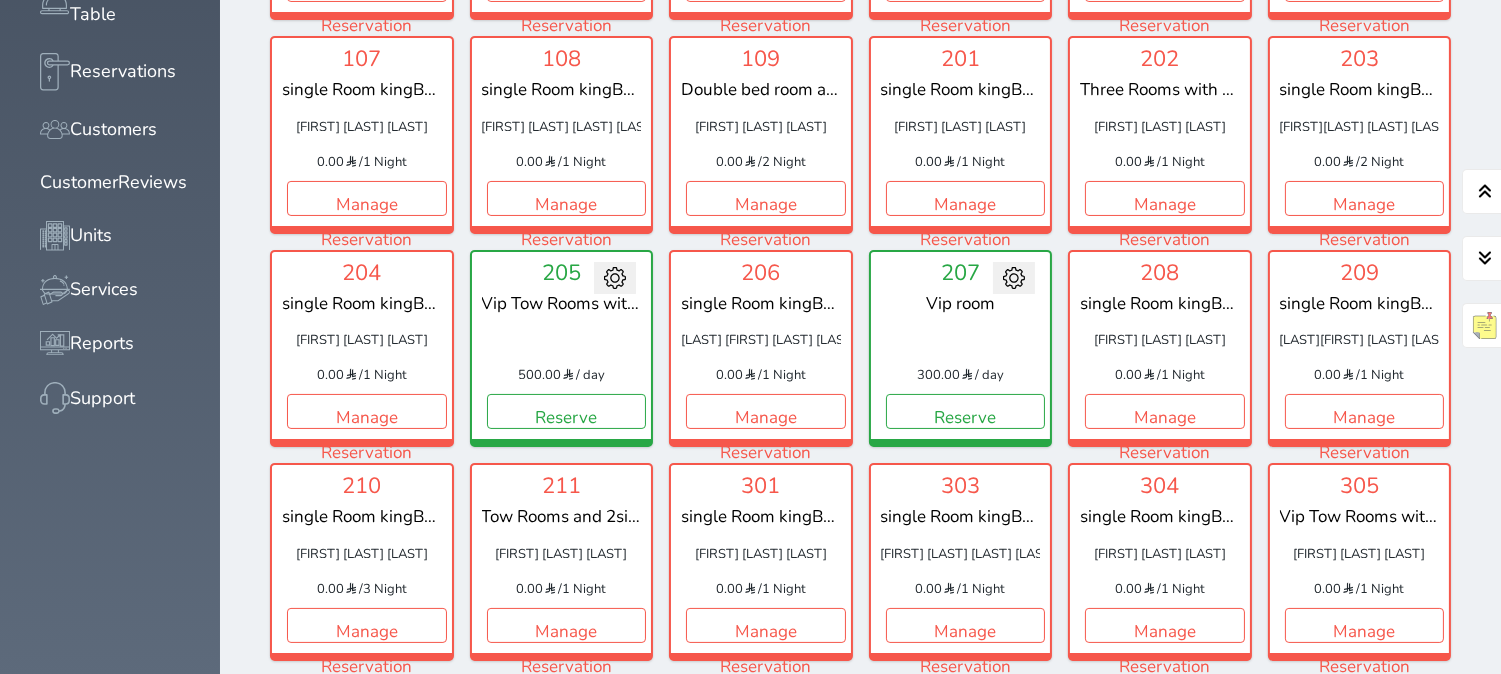 scroll, scrollTop: 490, scrollLeft: 0, axis: vertical 